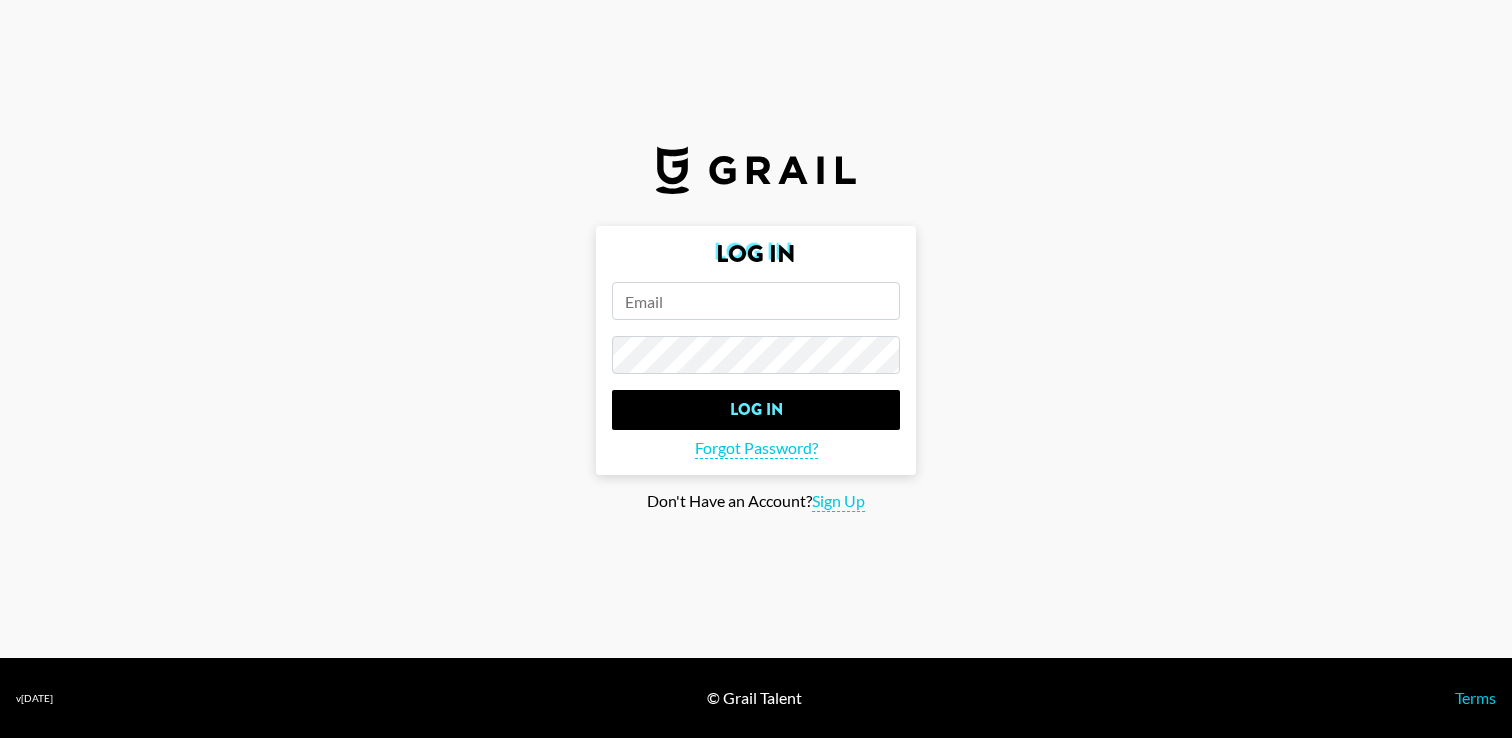 scroll, scrollTop: 0, scrollLeft: 0, axis: both 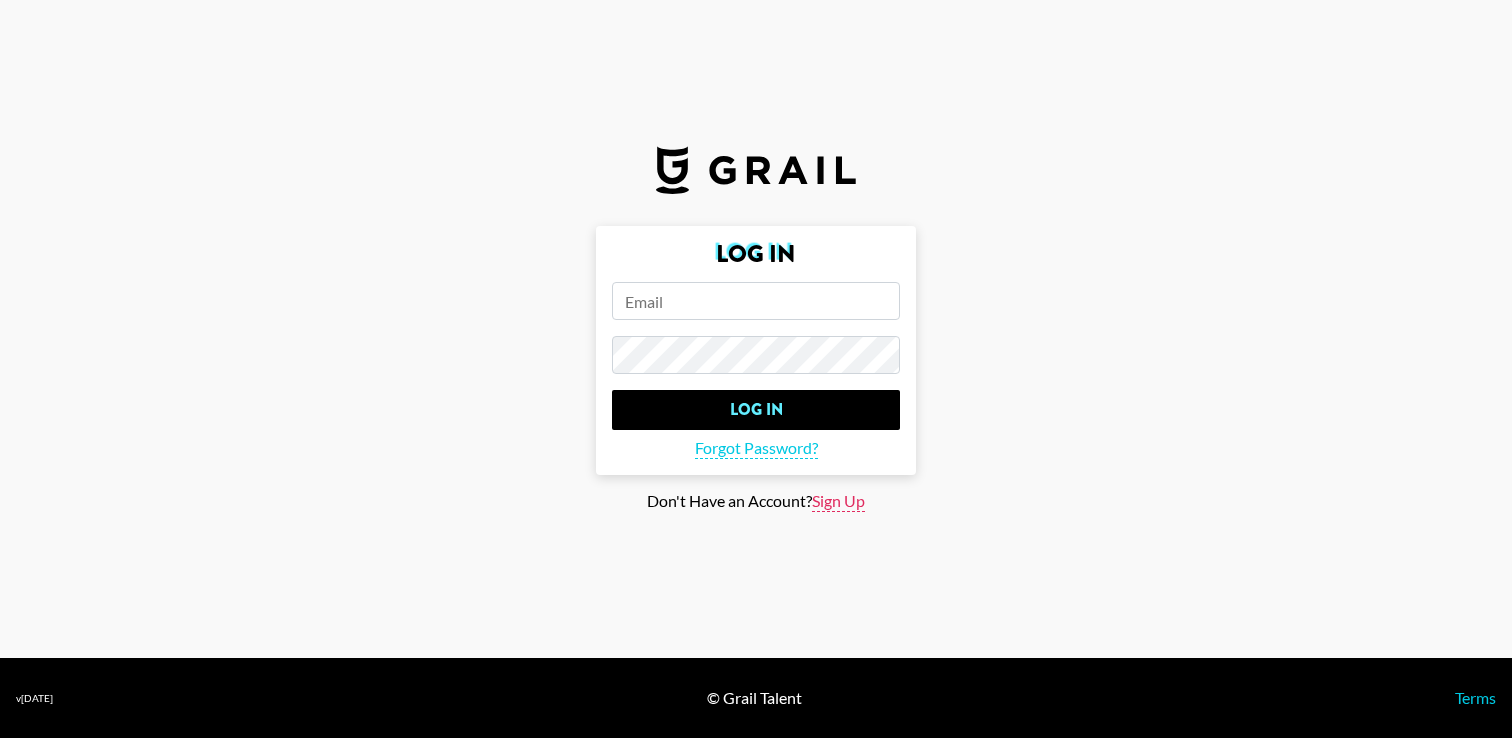 click on "Sign Up" at bounding box center [838, 501] 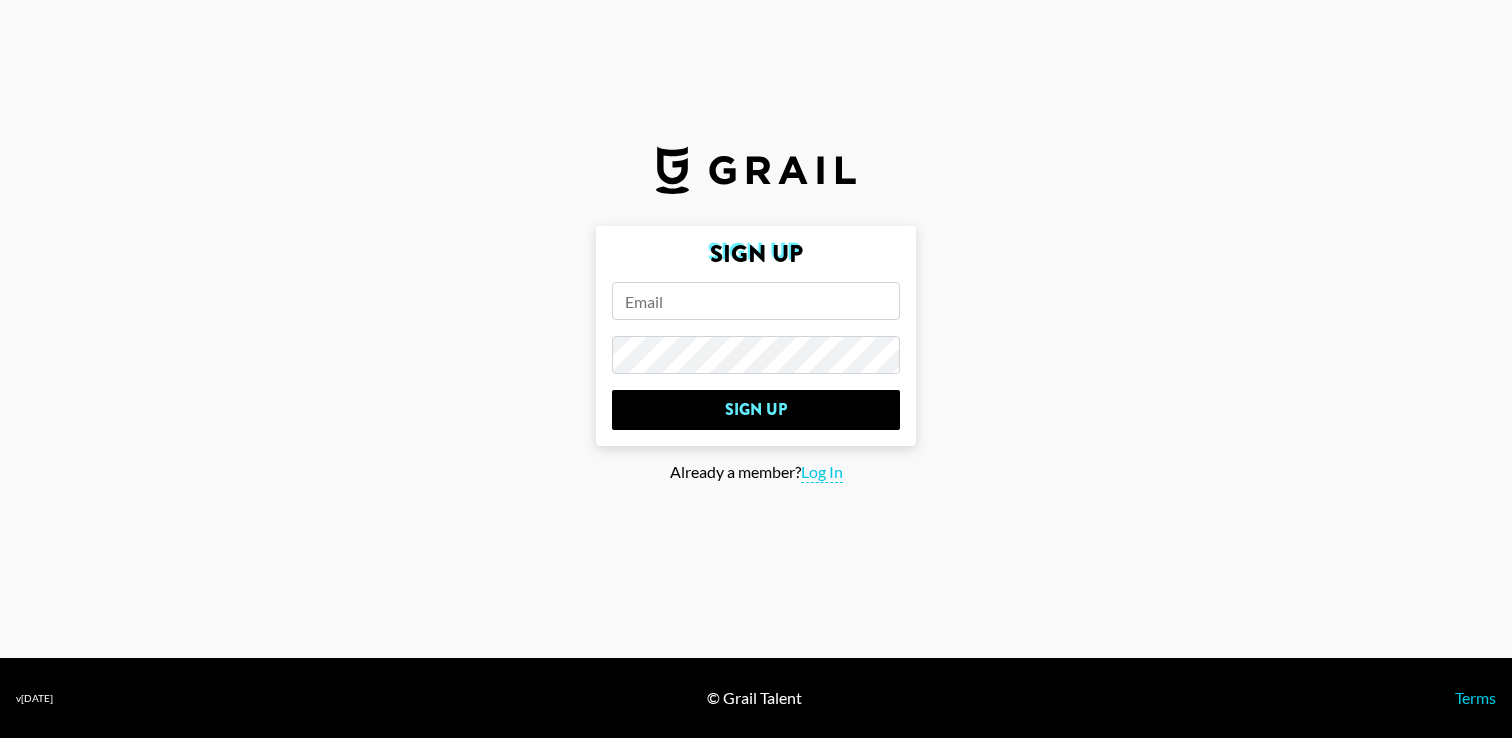 click at bounding box center (756, 301) 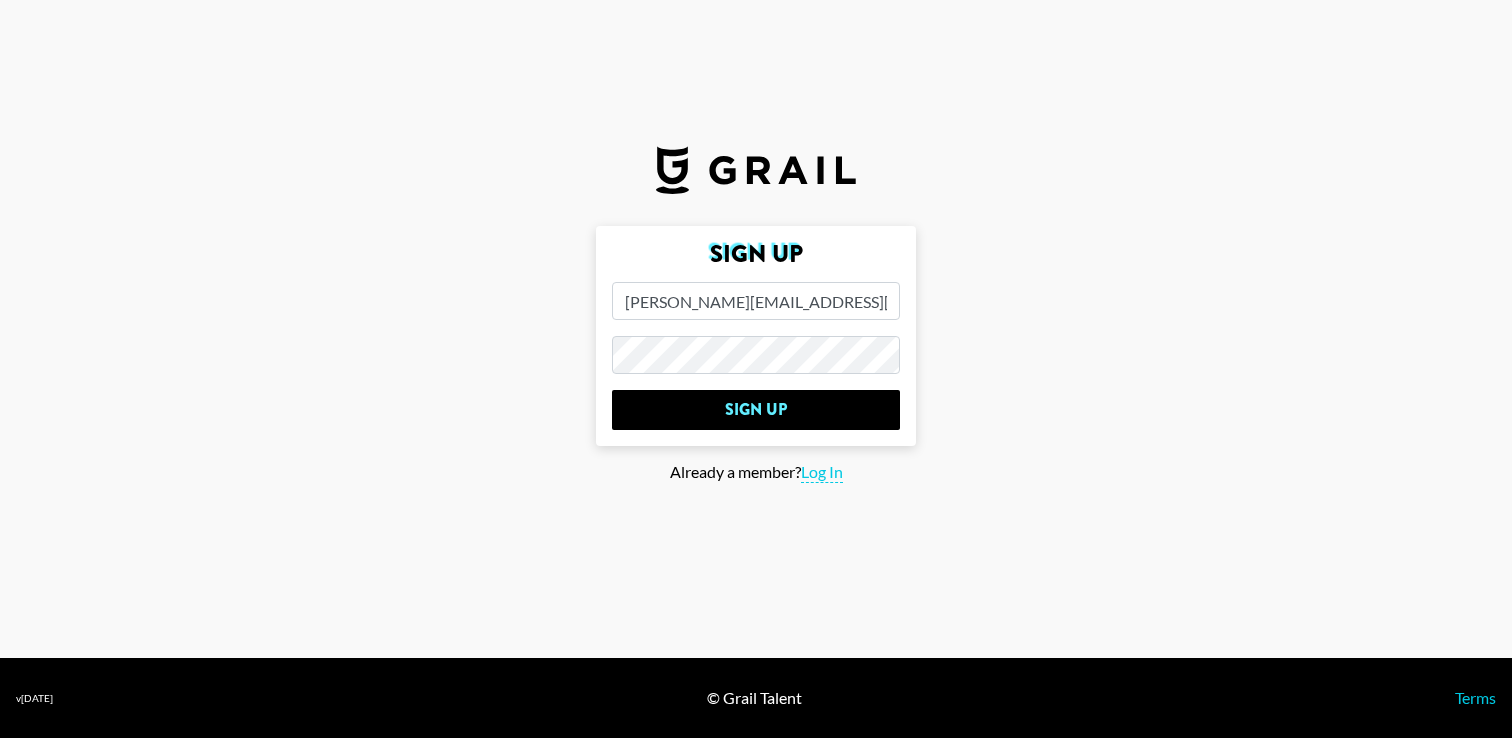 type on "[PERSON_NAME][EMAIL_ADDRESS][DOMAIN_NAME]" 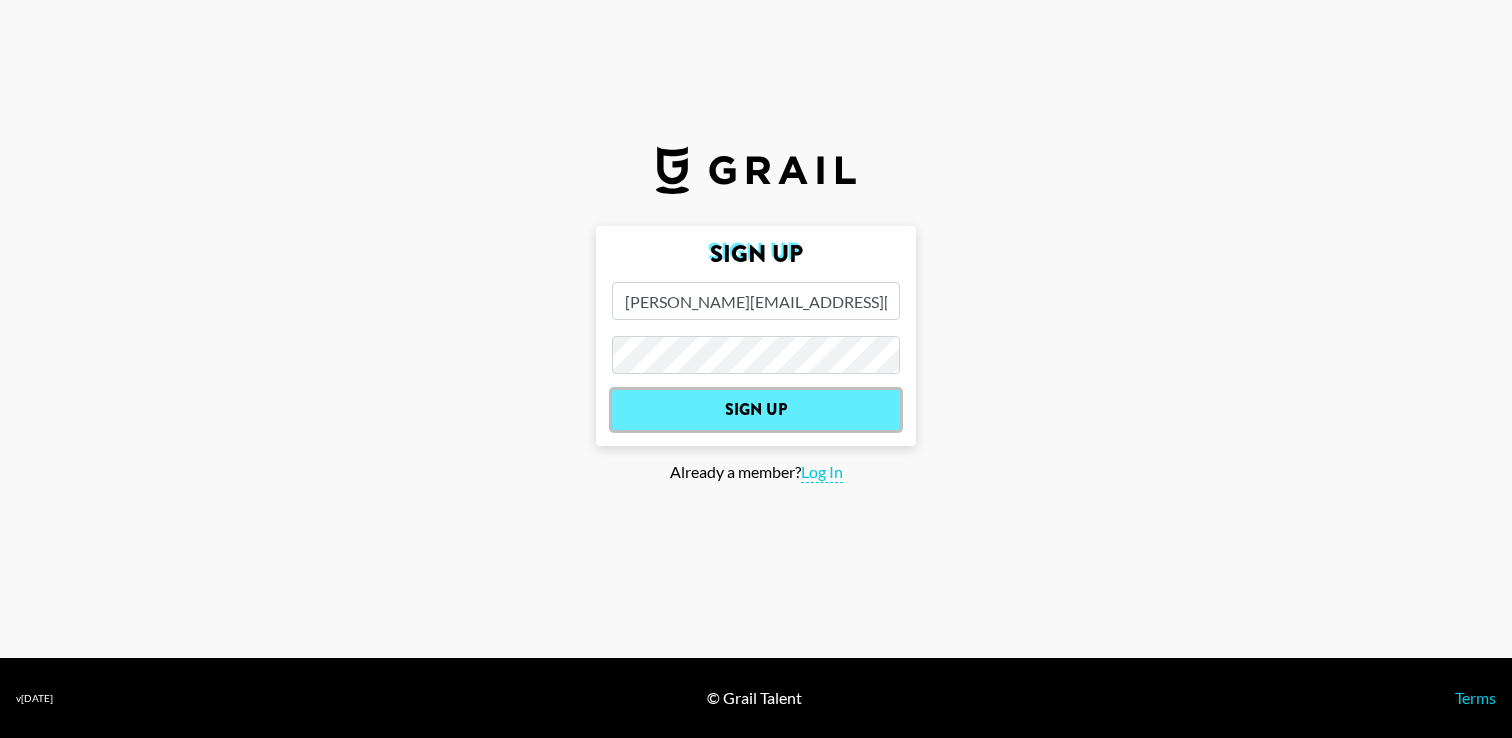 click on "Sign Up" at bounding box center (756, 410) 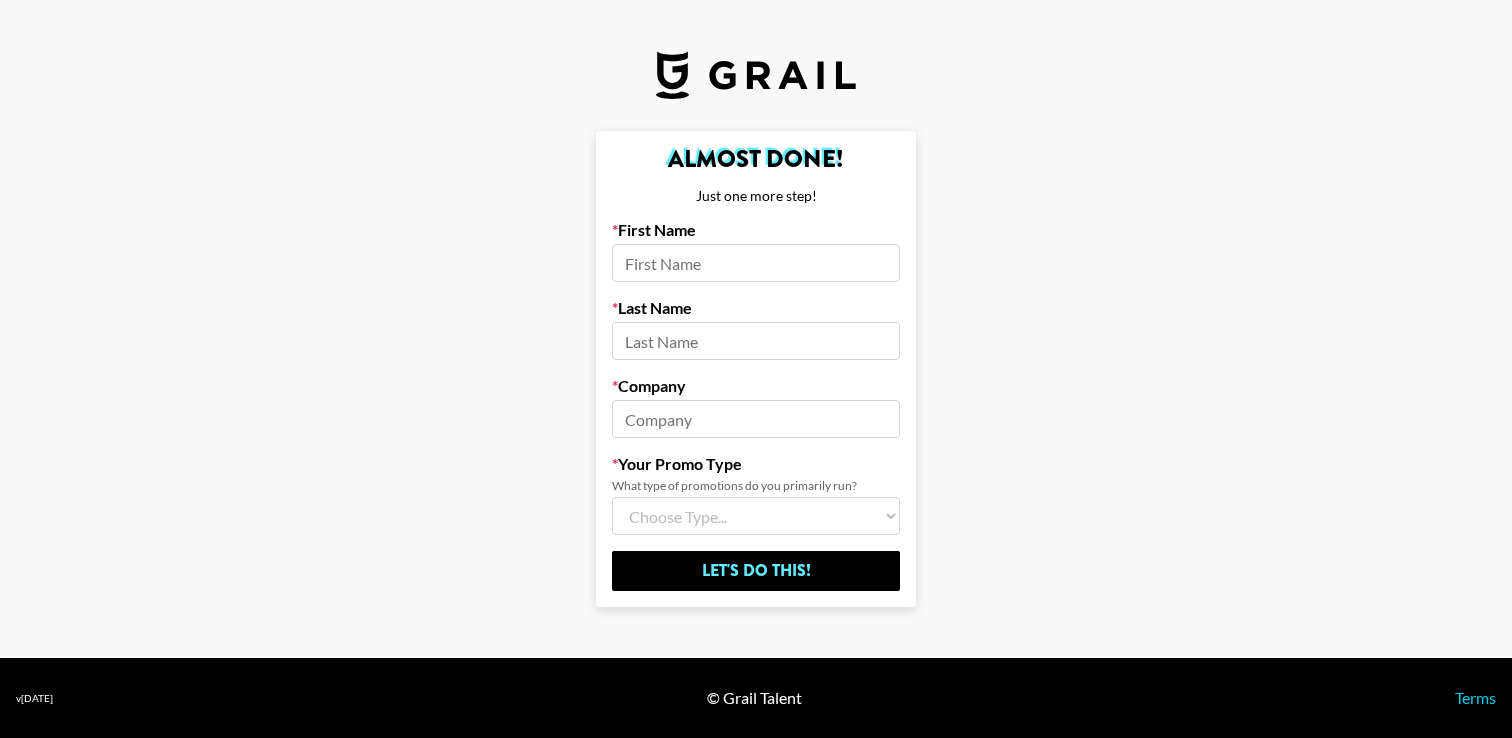 click at bounding box center [756, 263] 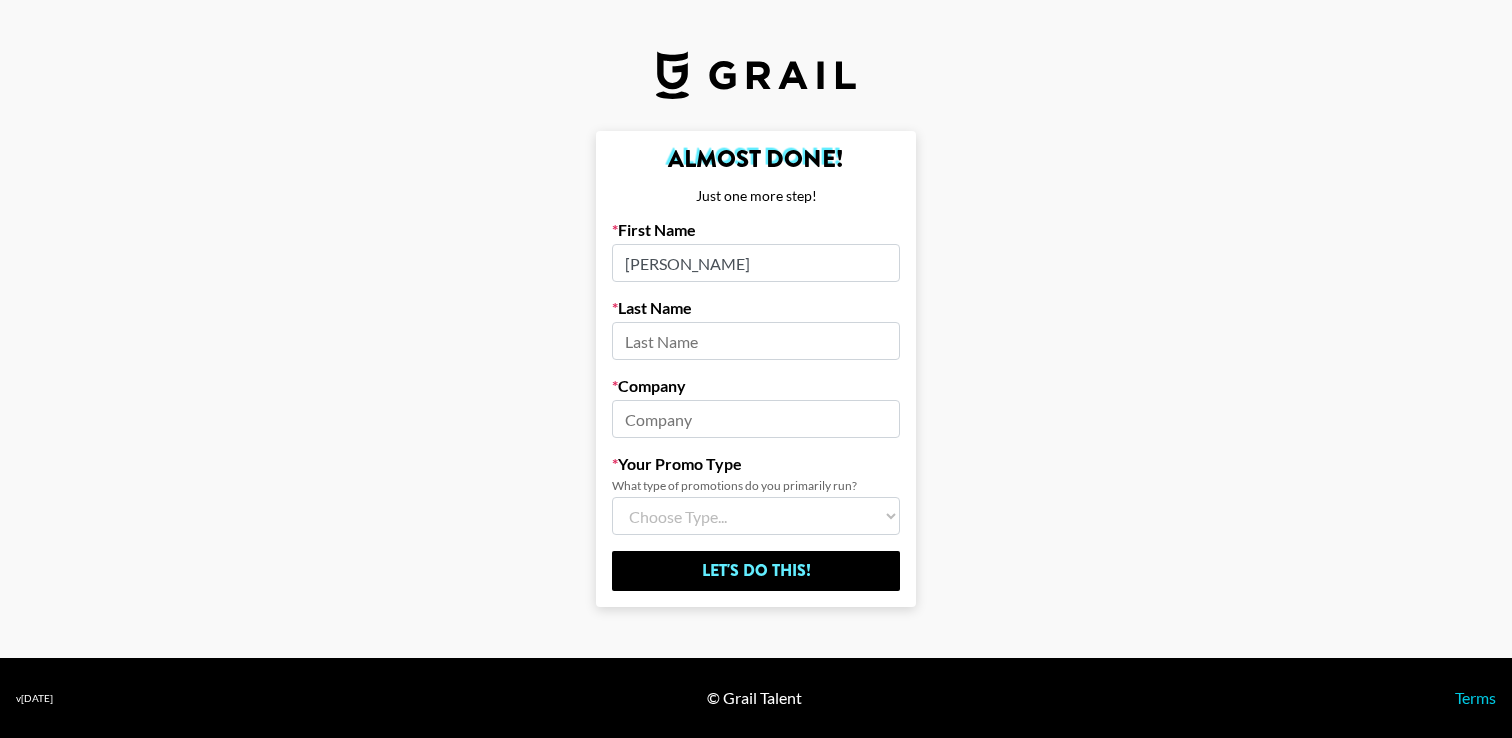 type on "[PERSON_NAME]" 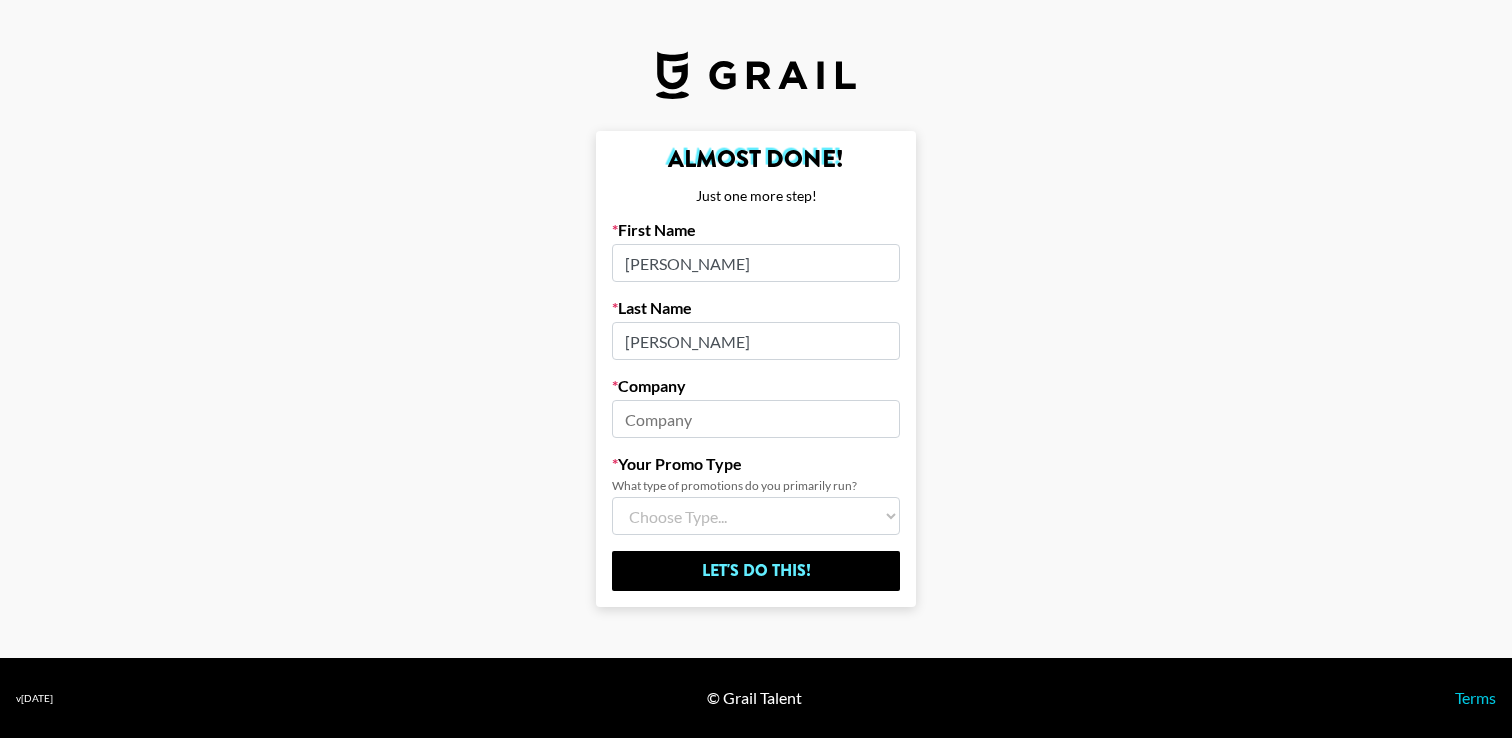 type on "[PERSON_NAME]" 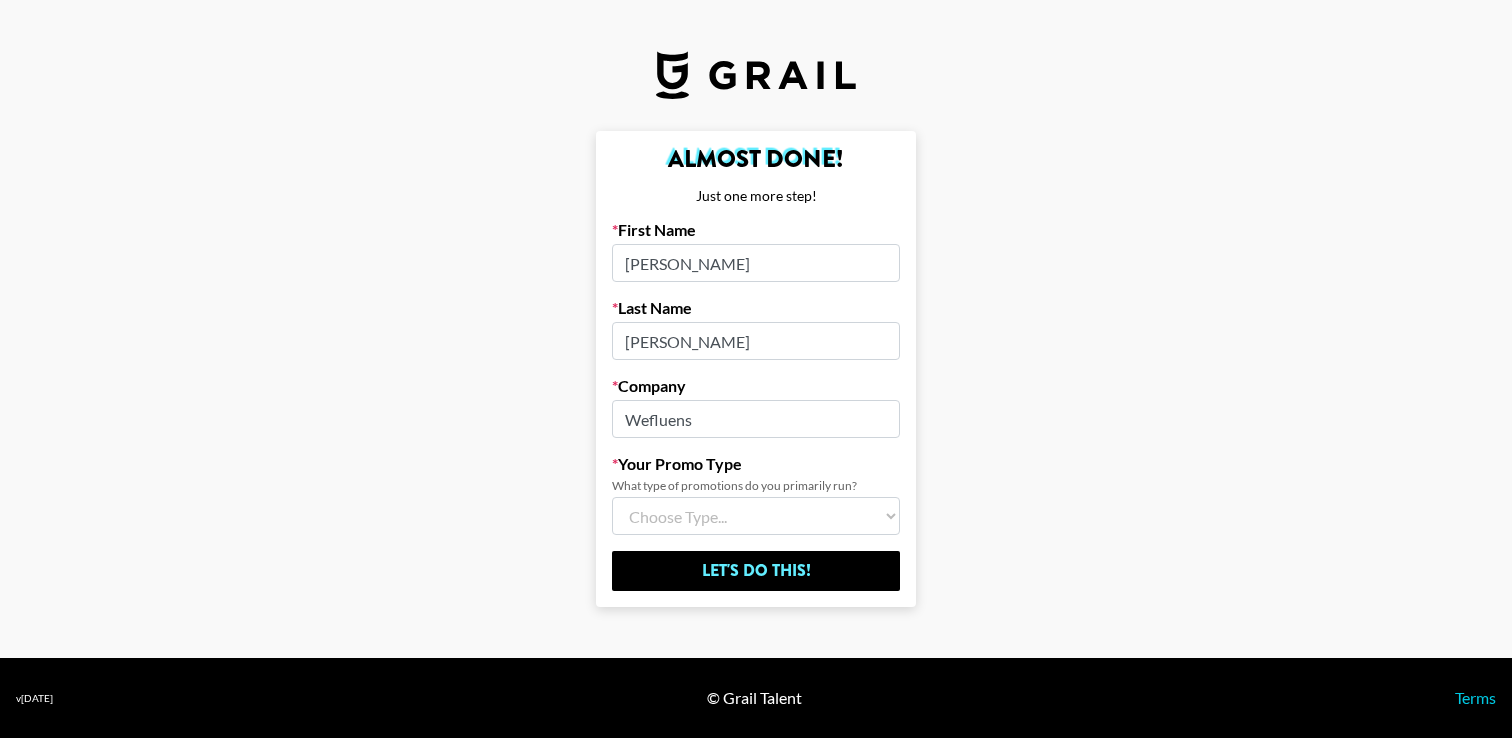 type on "Wefluens" 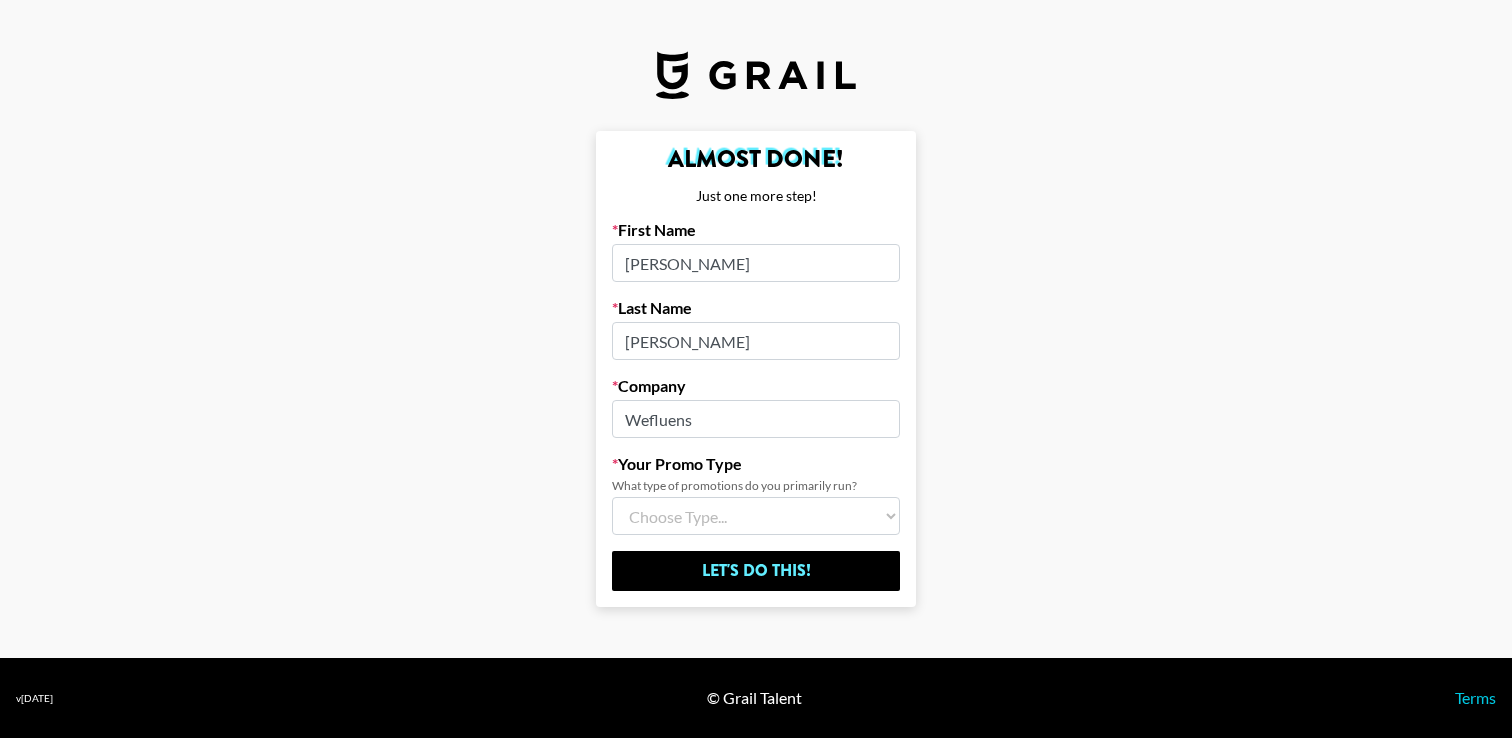 click on "Choose Type... Song Promos Brand Promos Both (I work at an Agency)" at bounding box center (756, 516) 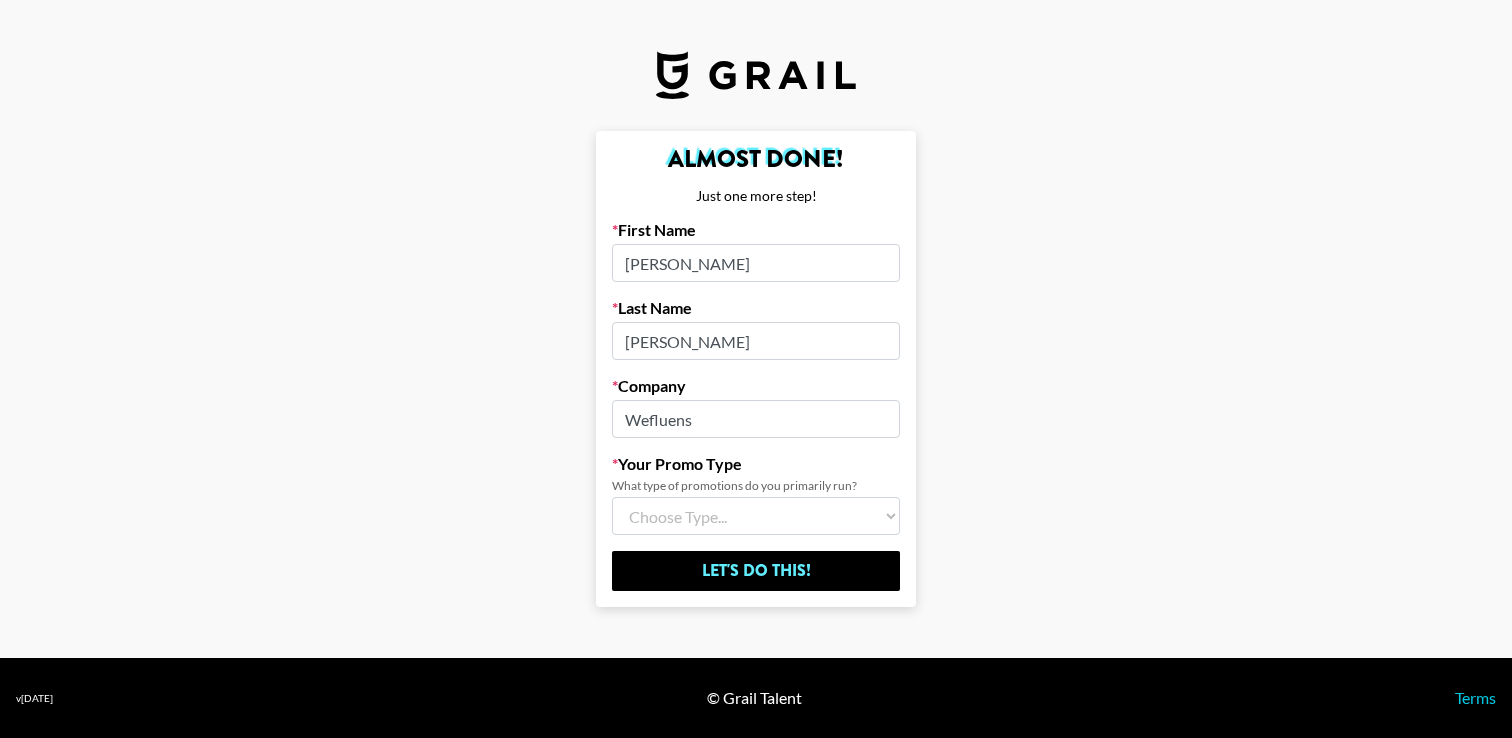 select on "Multi" 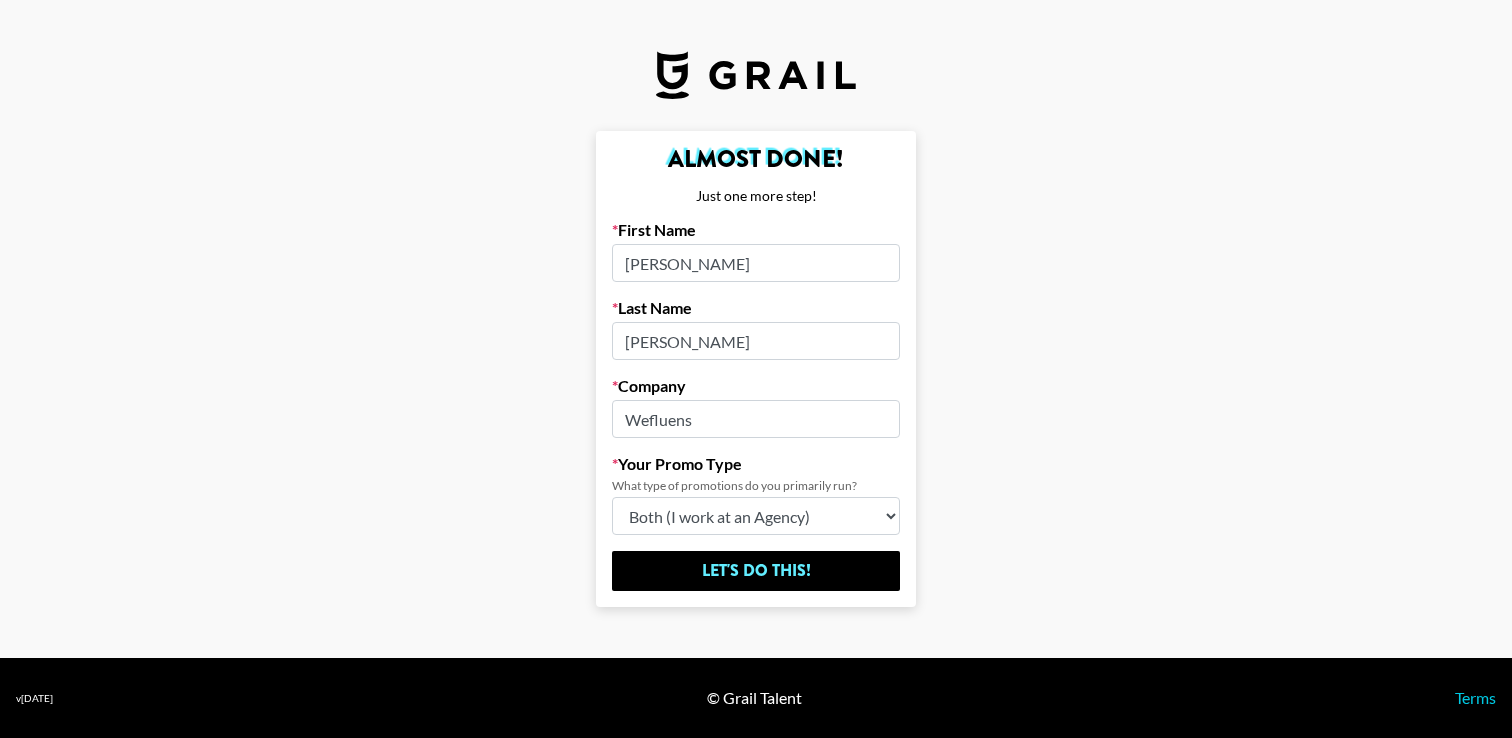 click on "Almost Done! Just one more step! First Name [PERSON_NAME] Last Name [PERSON_NAME] Company Wefluens Your Promo Type What type of promotions do you primarily run? Choose Type... Song Promos Brand Promos Both (I work at an Agency) Let's Do This!" at bounding box center [756, 369] 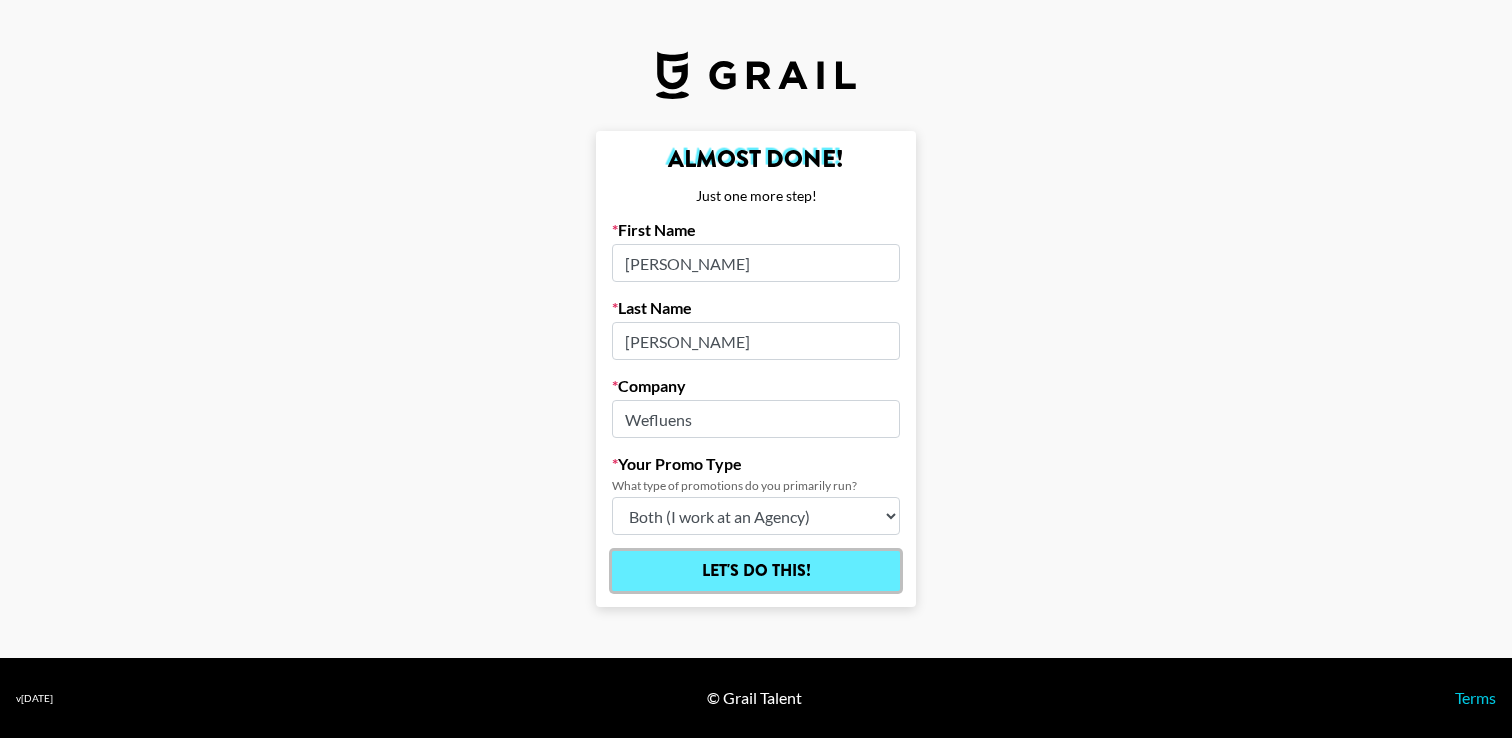 click on "Let's Do This!" at bounding box center [756, 571] 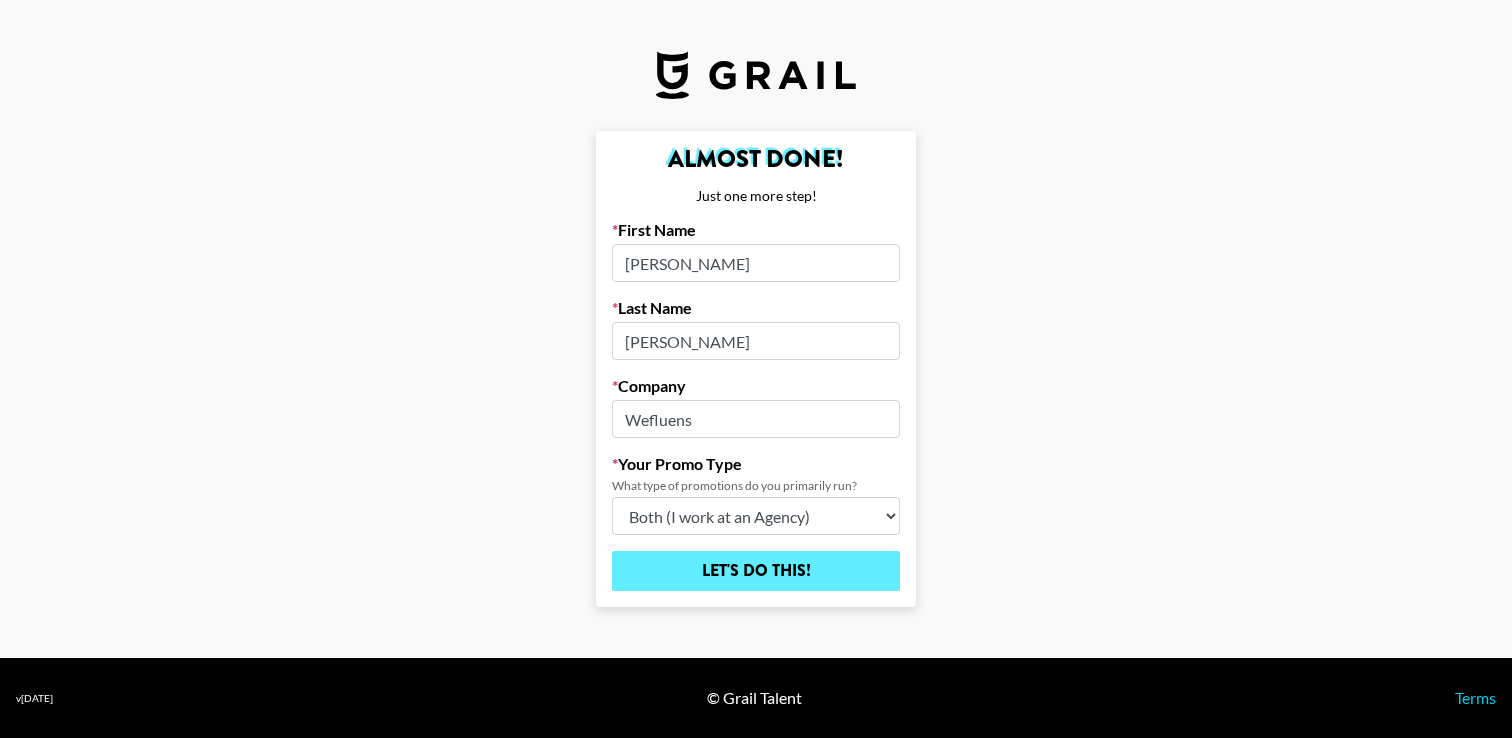 select on "Song" 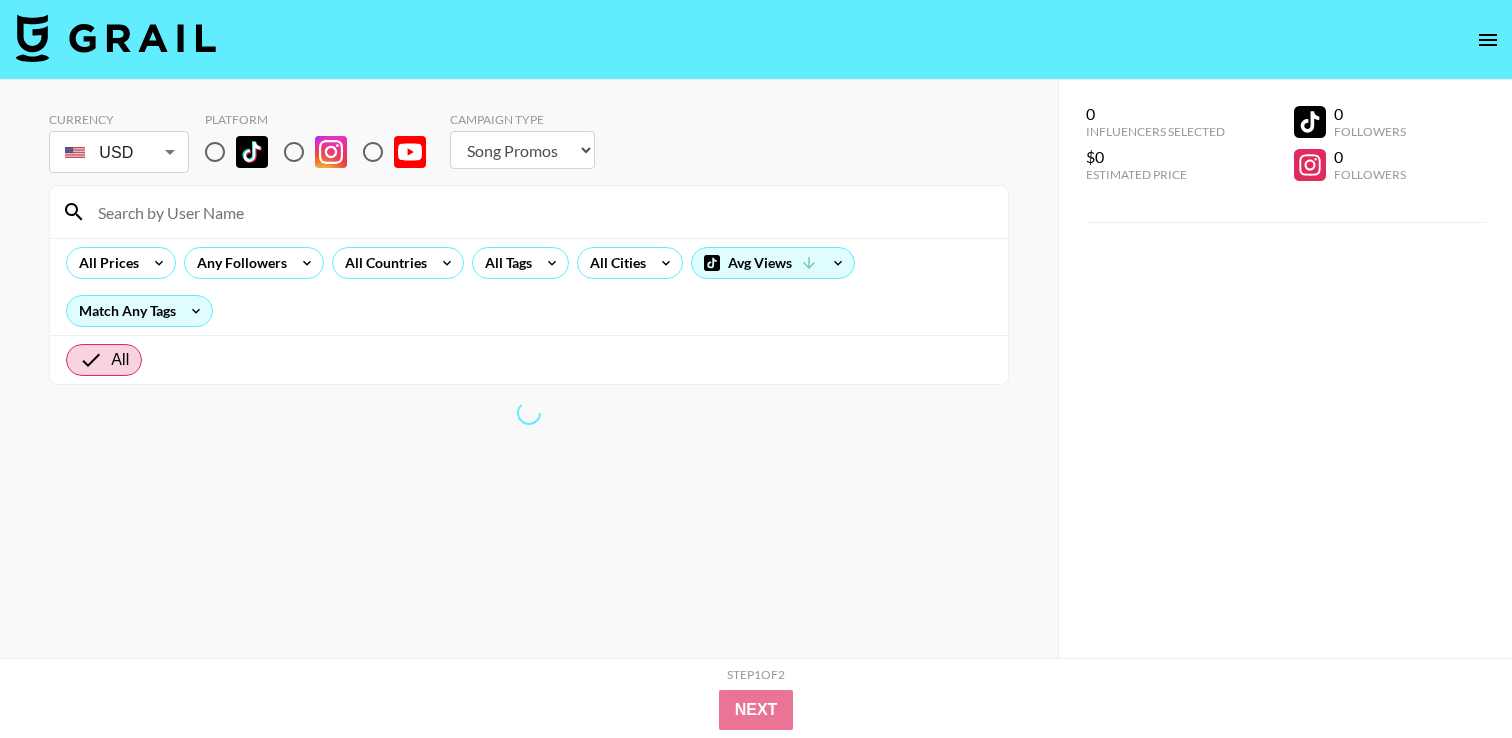 click at bounding box center (215, 152) 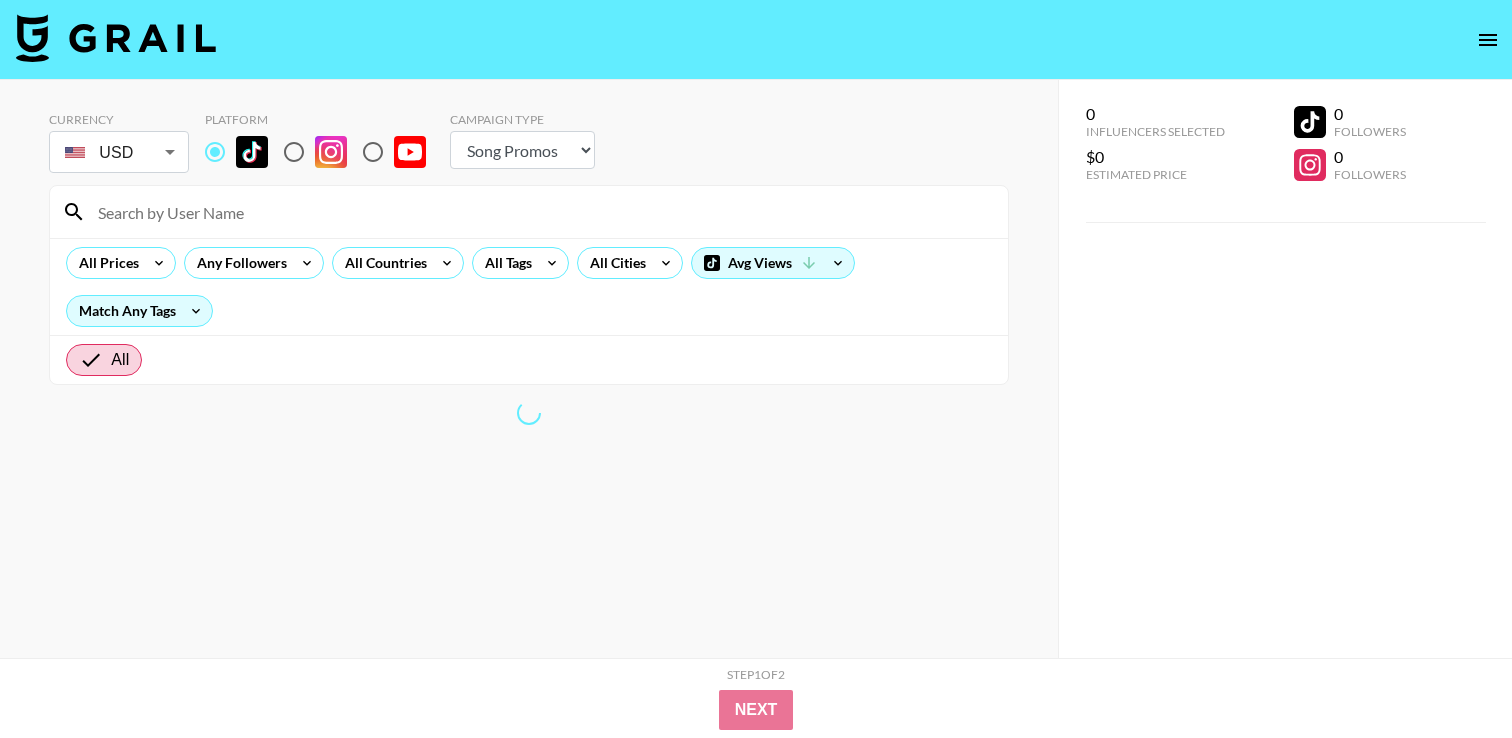 click at bounding box center [294, 152] 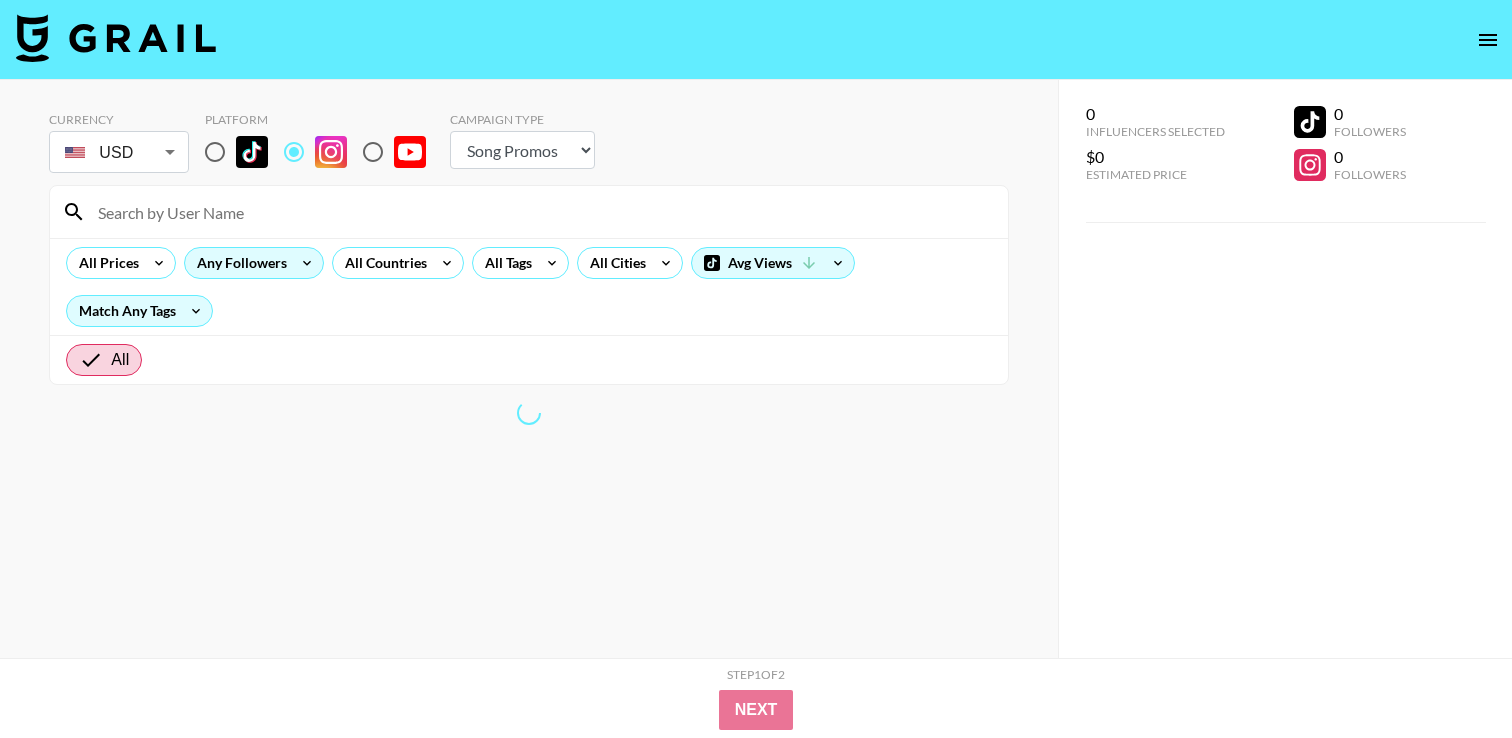 click on "Any Followers" at bounding box center [238, 263] 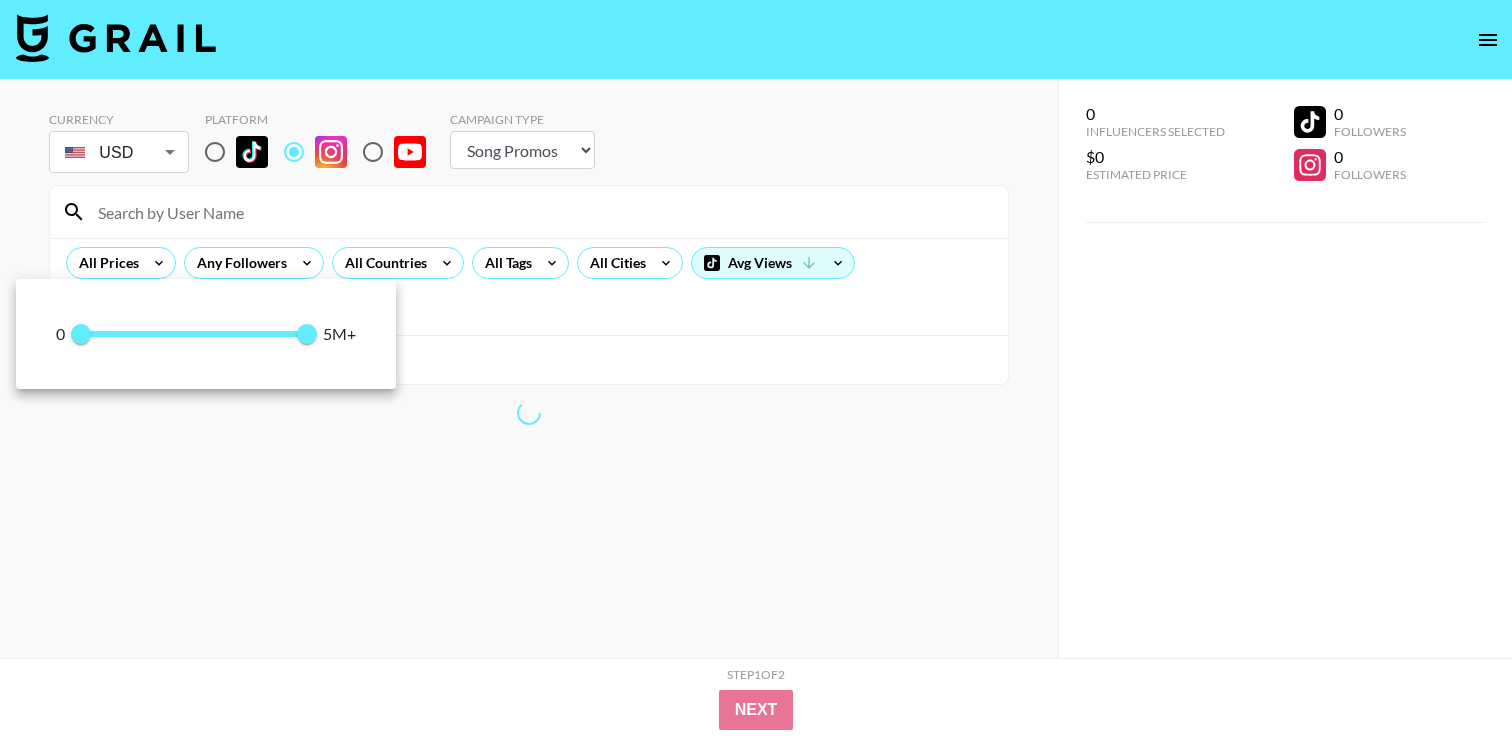 click at bounding box center (756, 369) 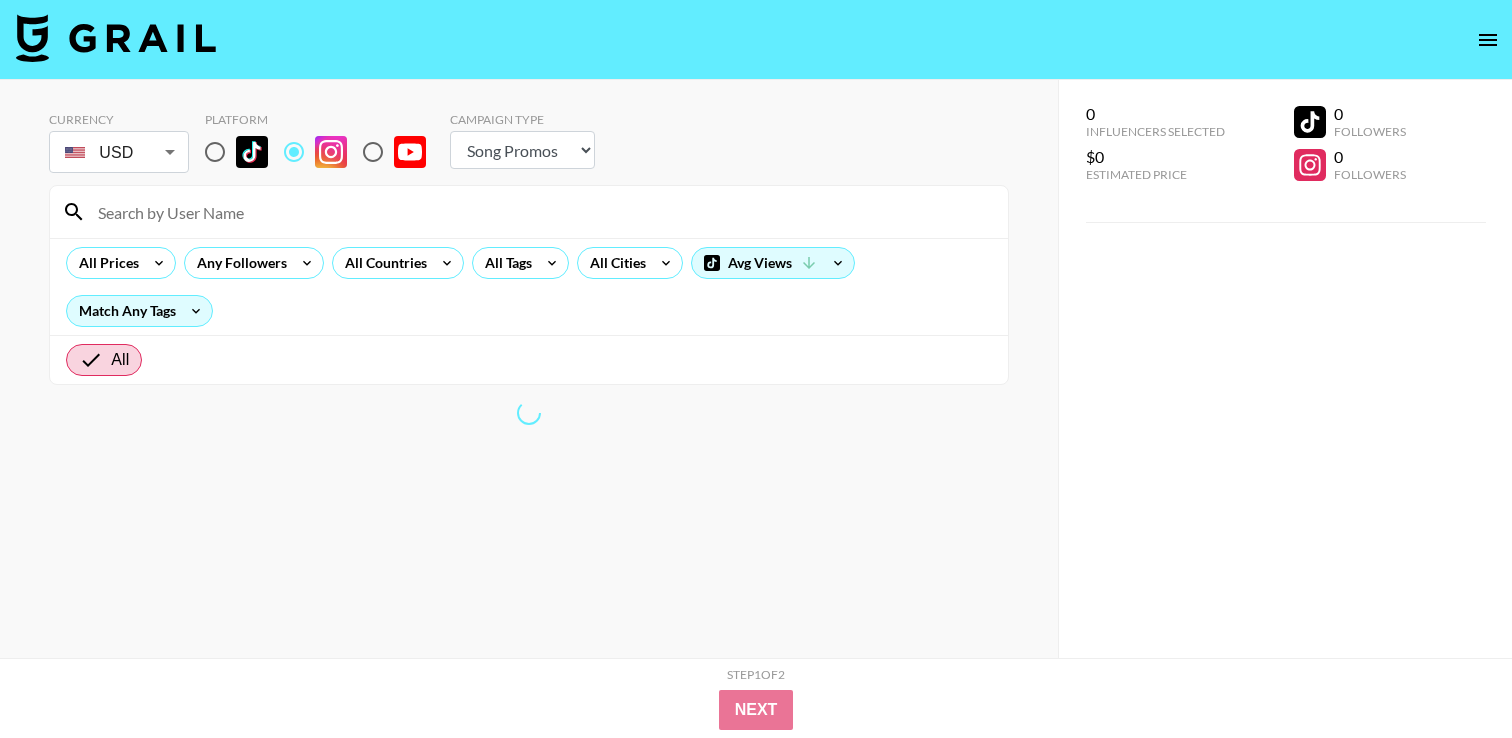 click on "All Prices Any Followers All Countries All Tags All Cities Avg Views Match Any Tags" at bounding box center [529, 286] 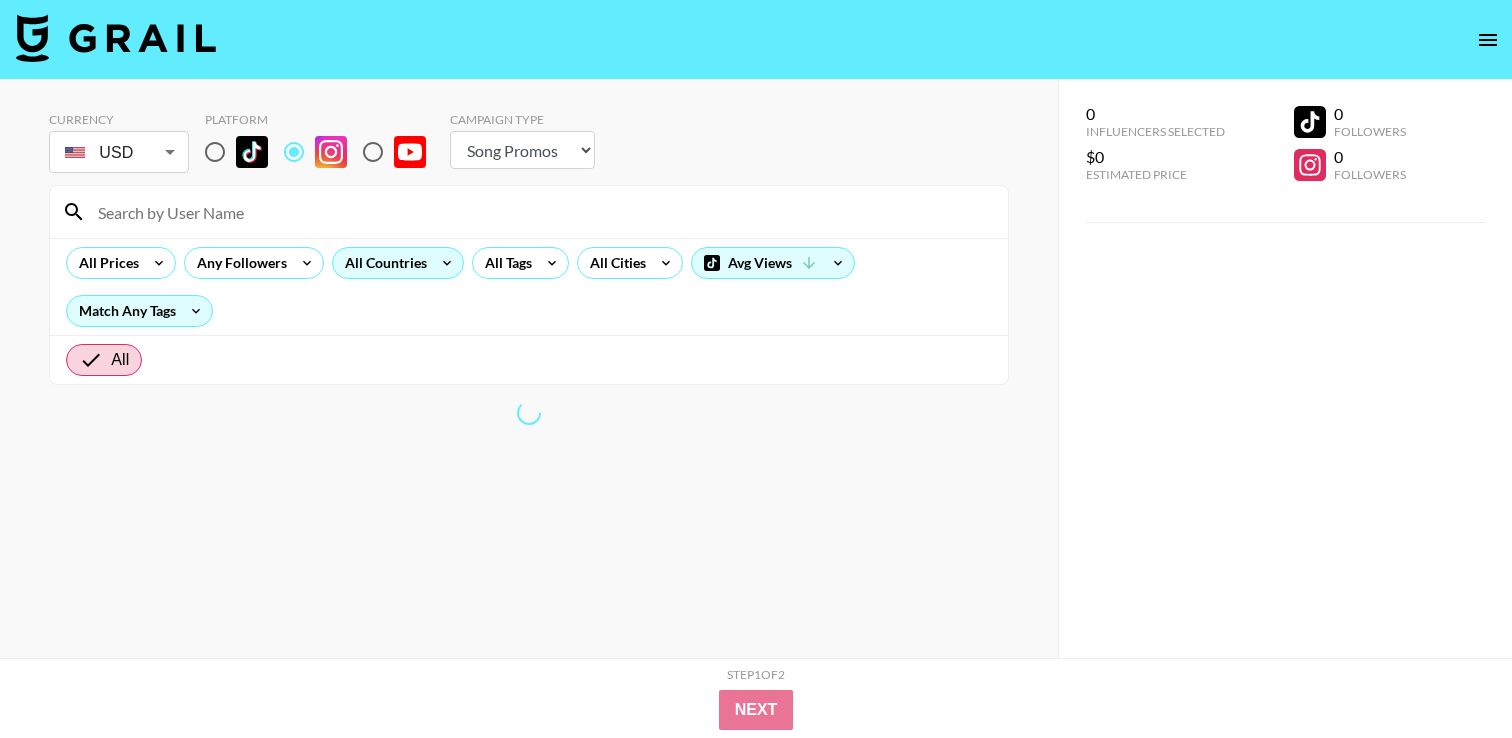 click on "All Countries" at bounding box center [382, 263] 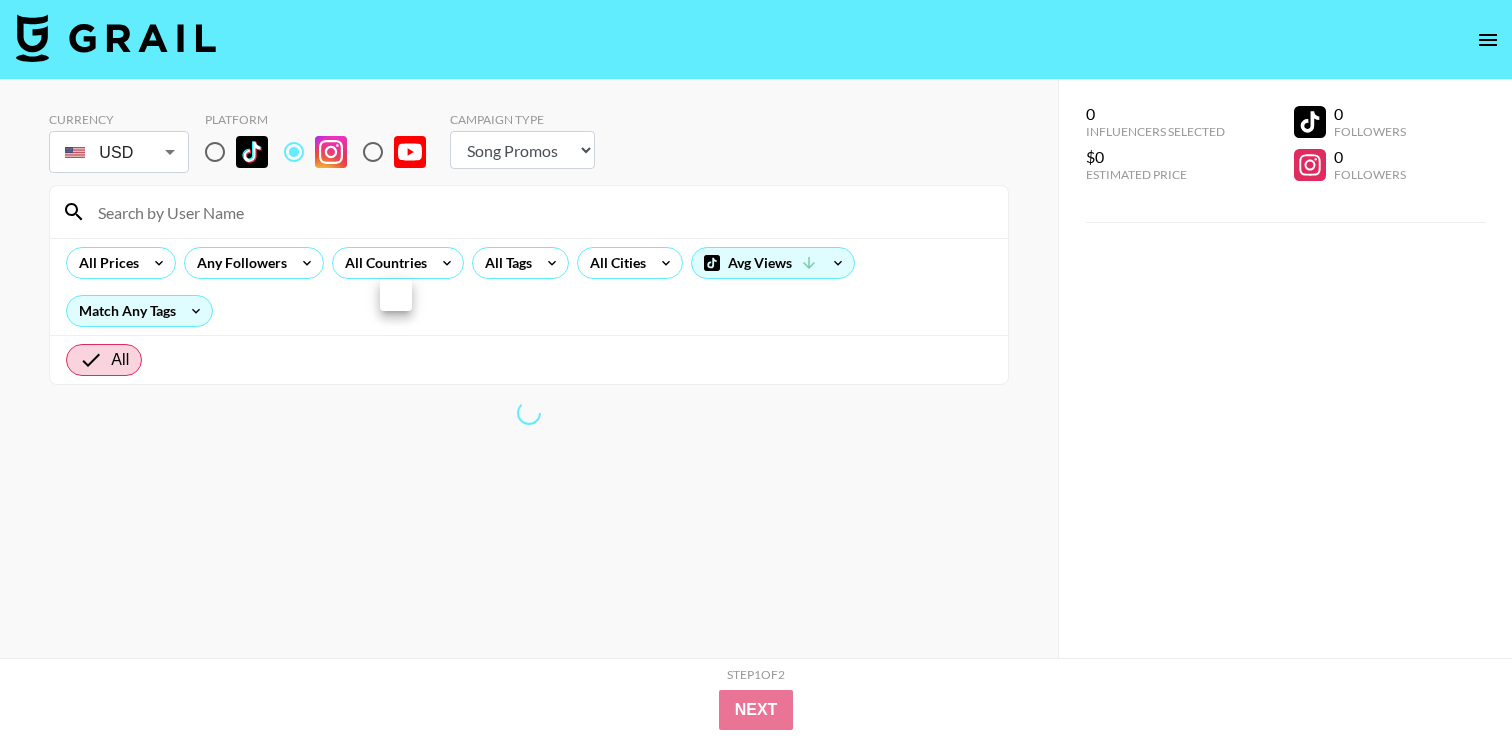 click at bounding box center [756, 369] 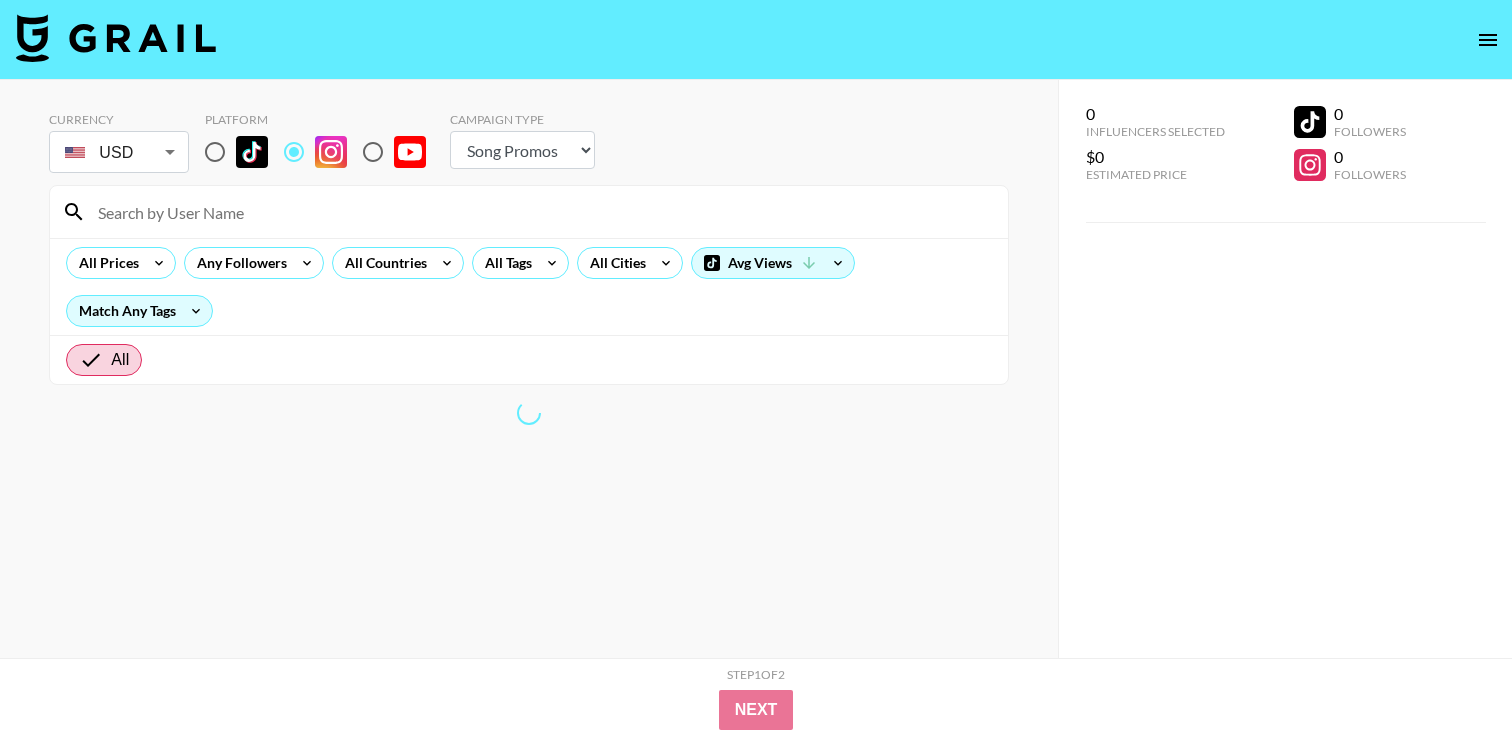 click 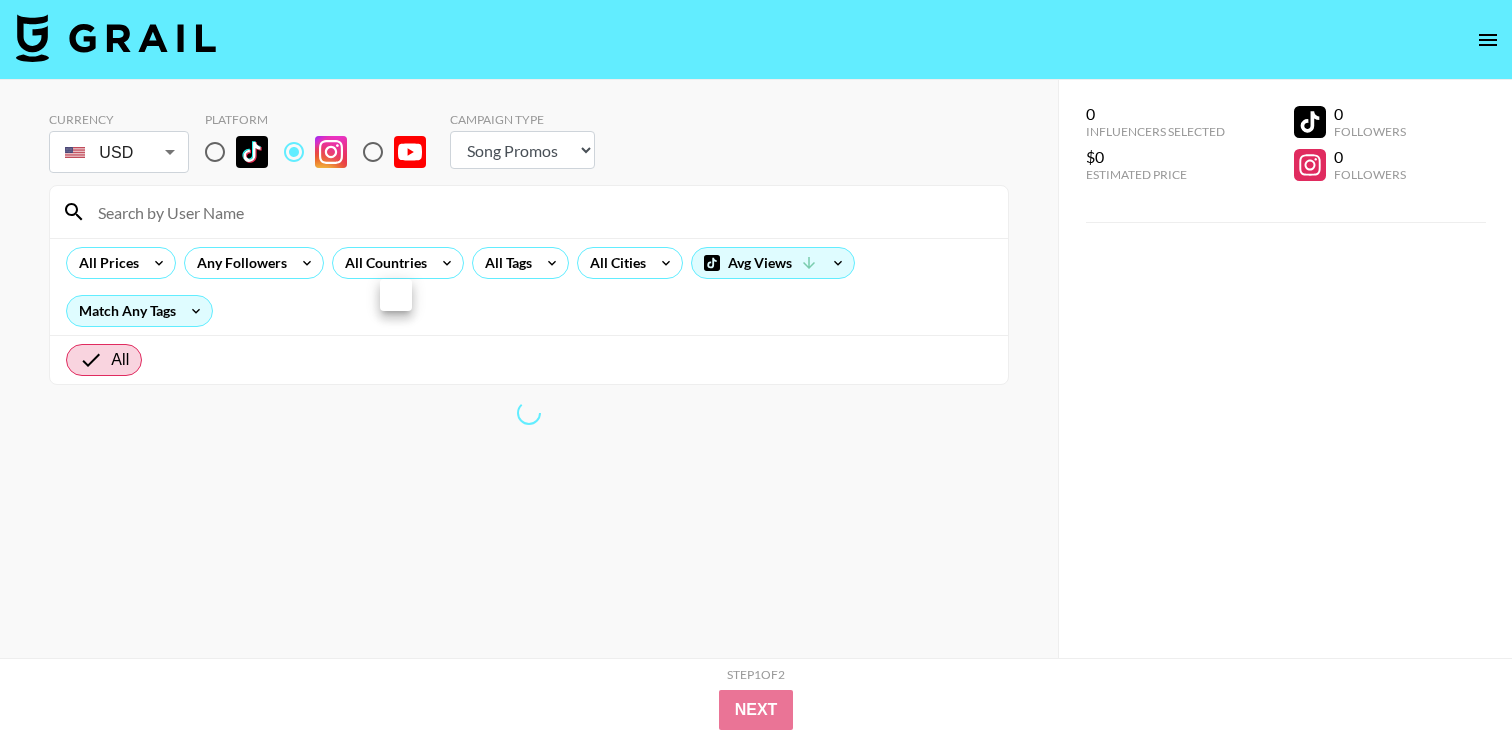 click at bounding box center [756, 369] 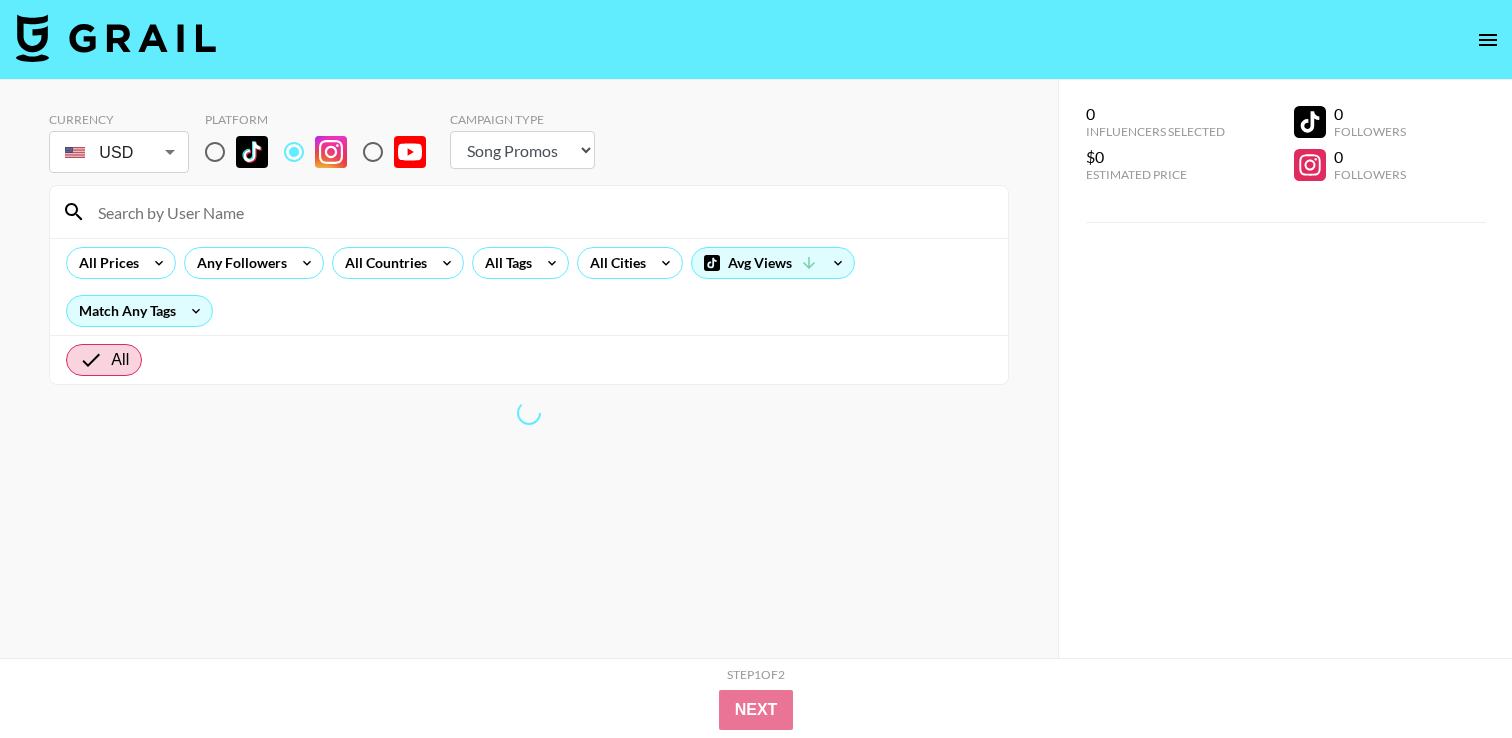 click at bounding box center (756, 369) 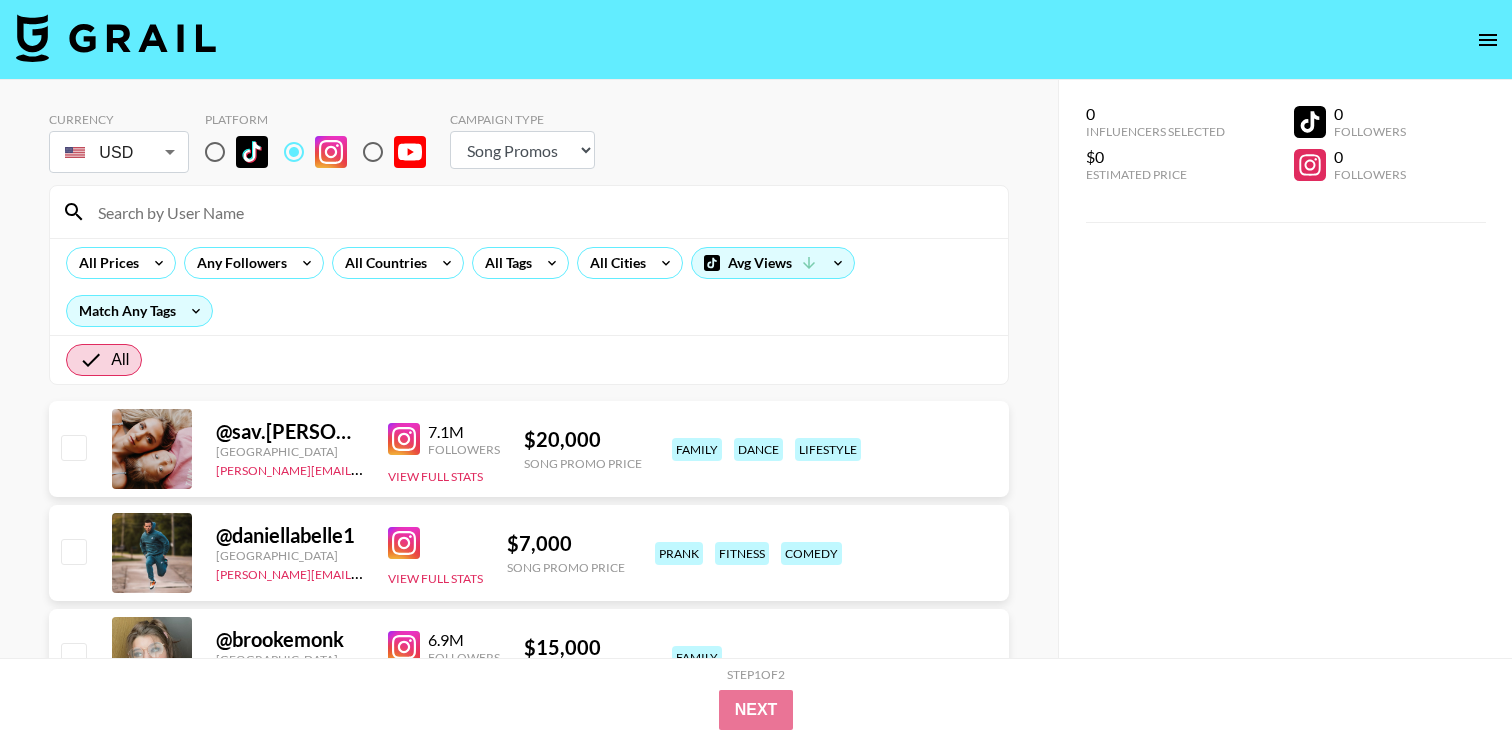 scroll, scrollTop: 80, scrollLeft: 0, axis: vertical 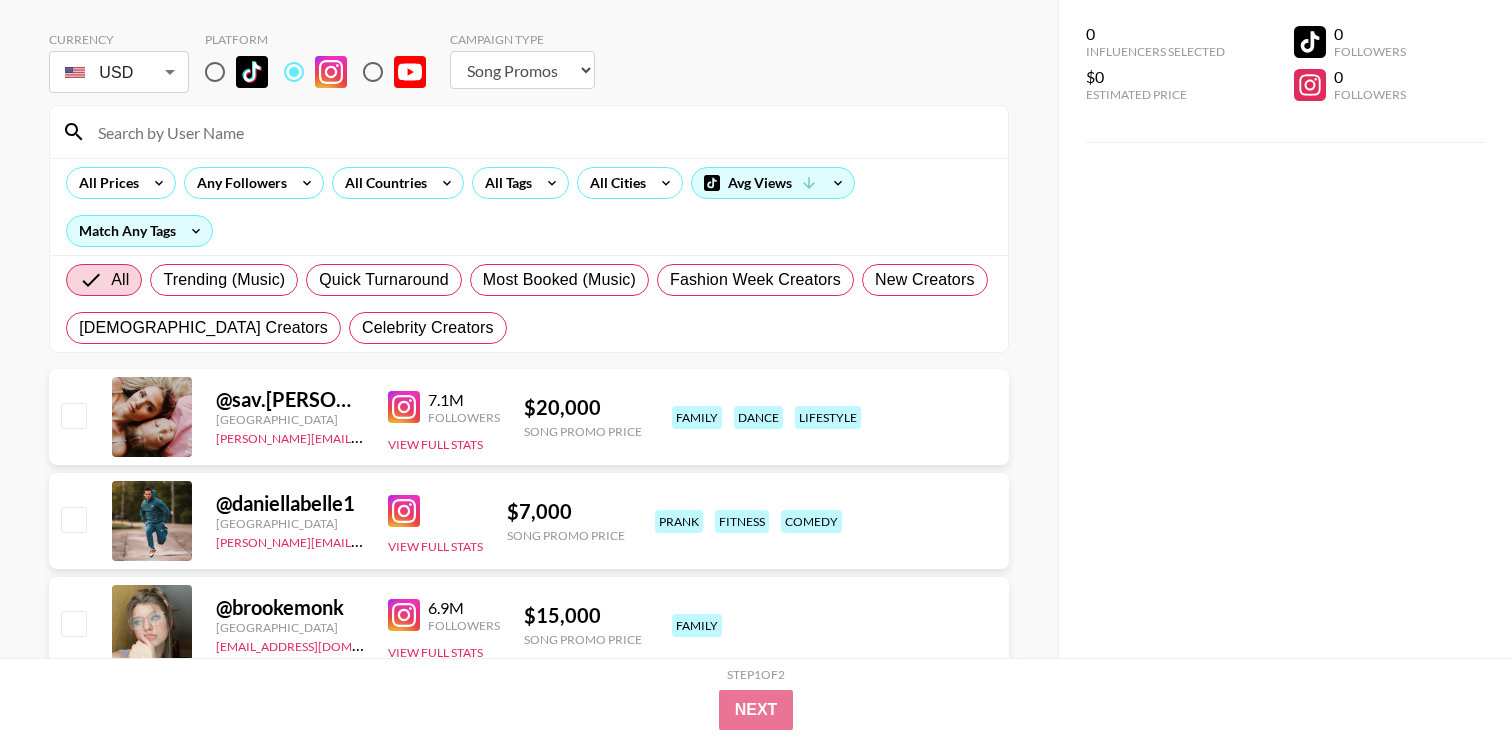 click on "Choose Type... Song Promos Brand Promos" at bounding box center (522, 70) 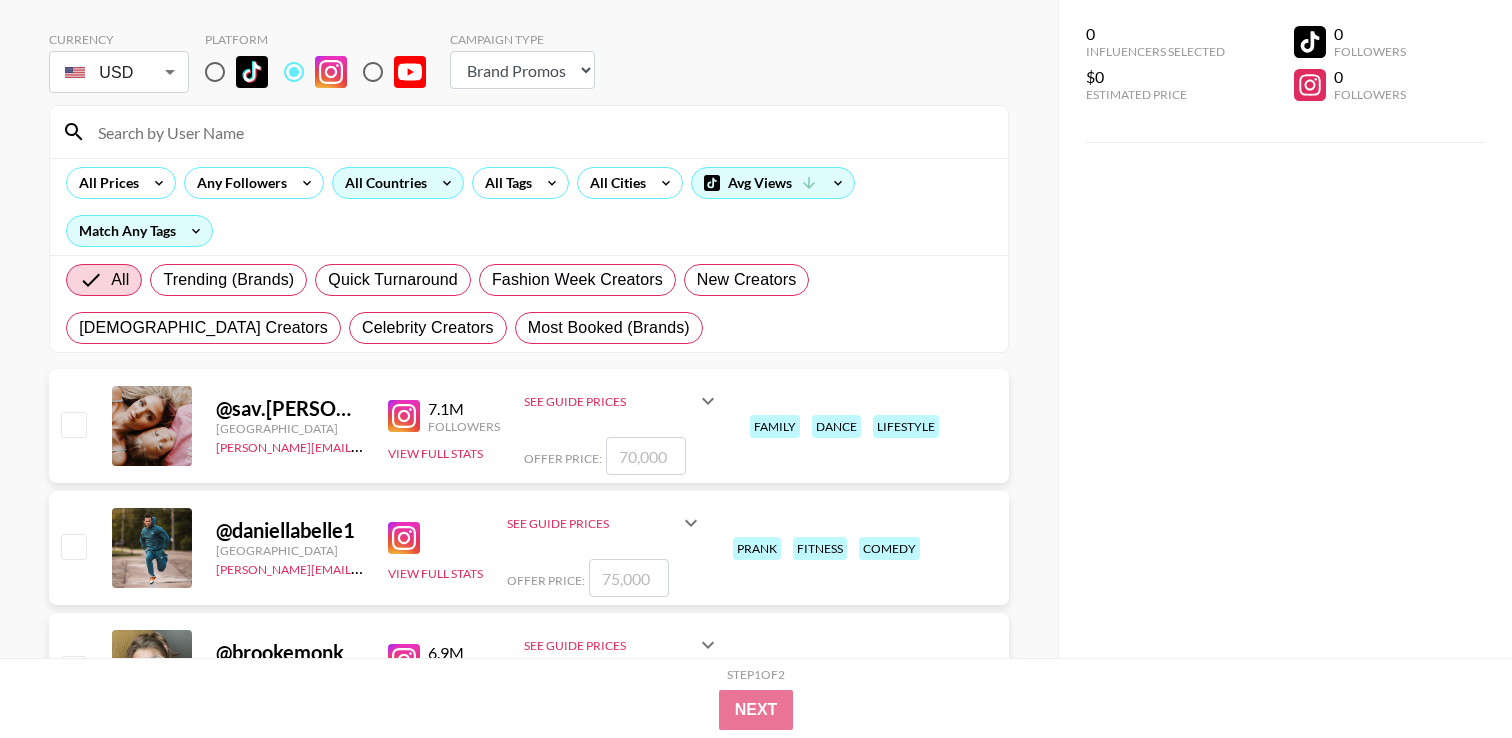 click on "All Countries" at bounding box center (382, 183) 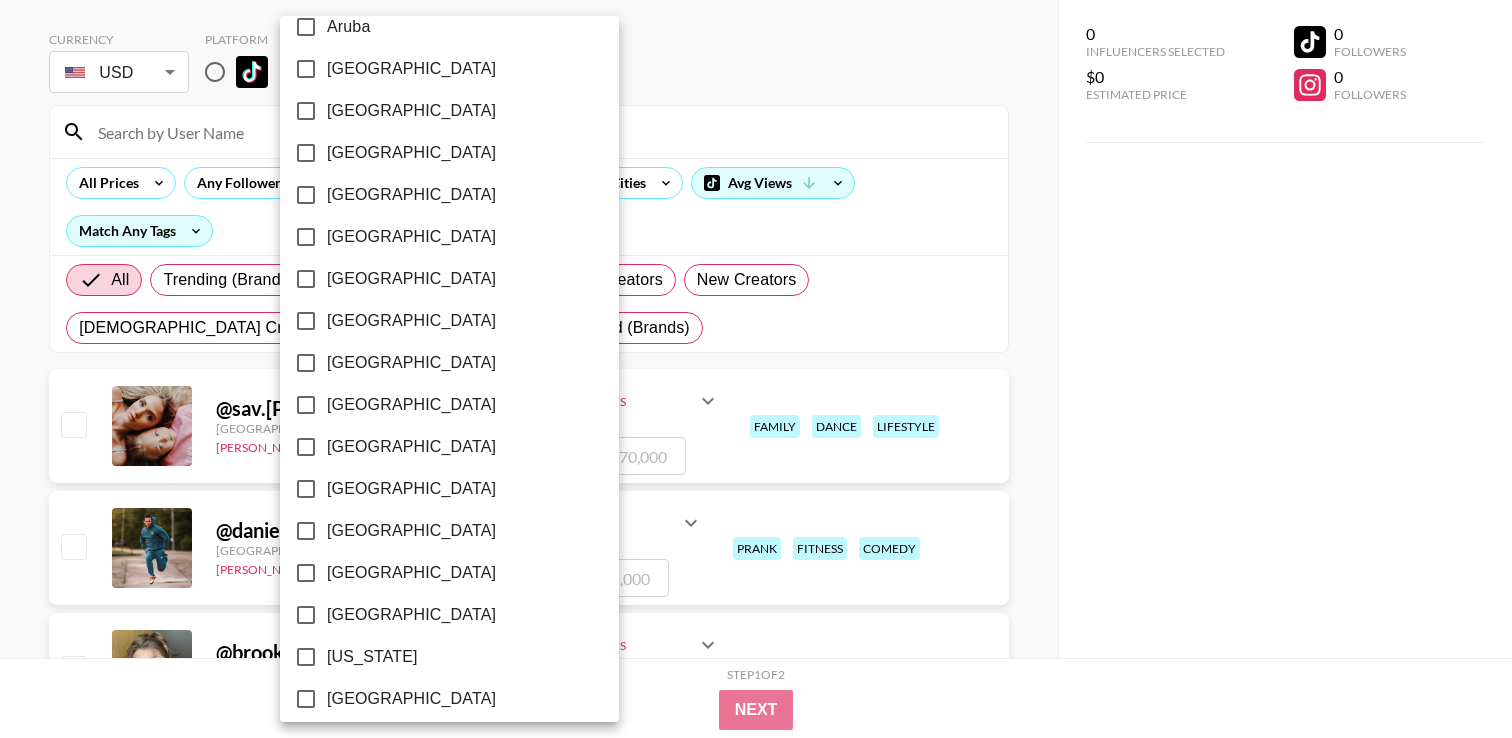 scroll, scrollTop: 124, scrollLeft: 0, axis: vertical 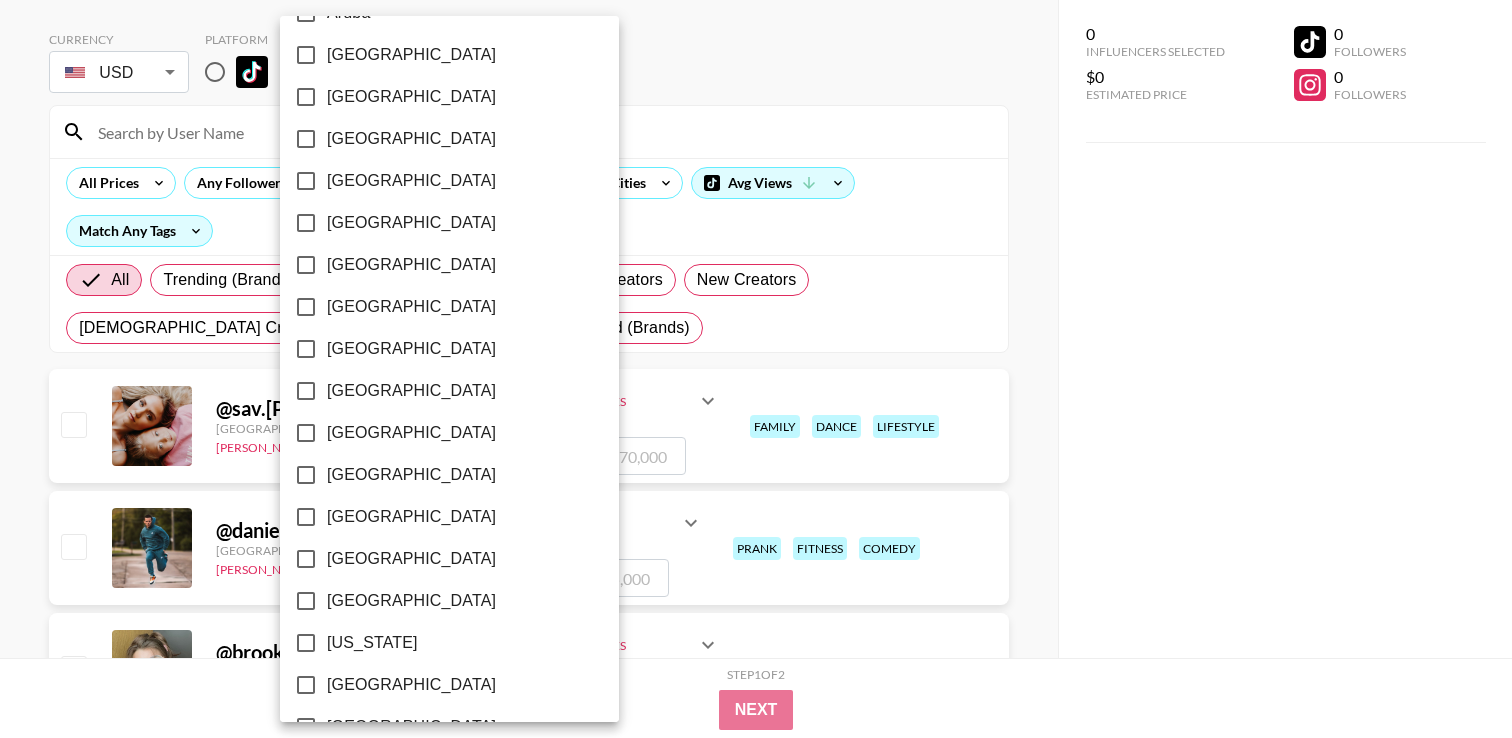 click on "[GEOGRAPHIC_DATA]" at bounding box center [411, 265] 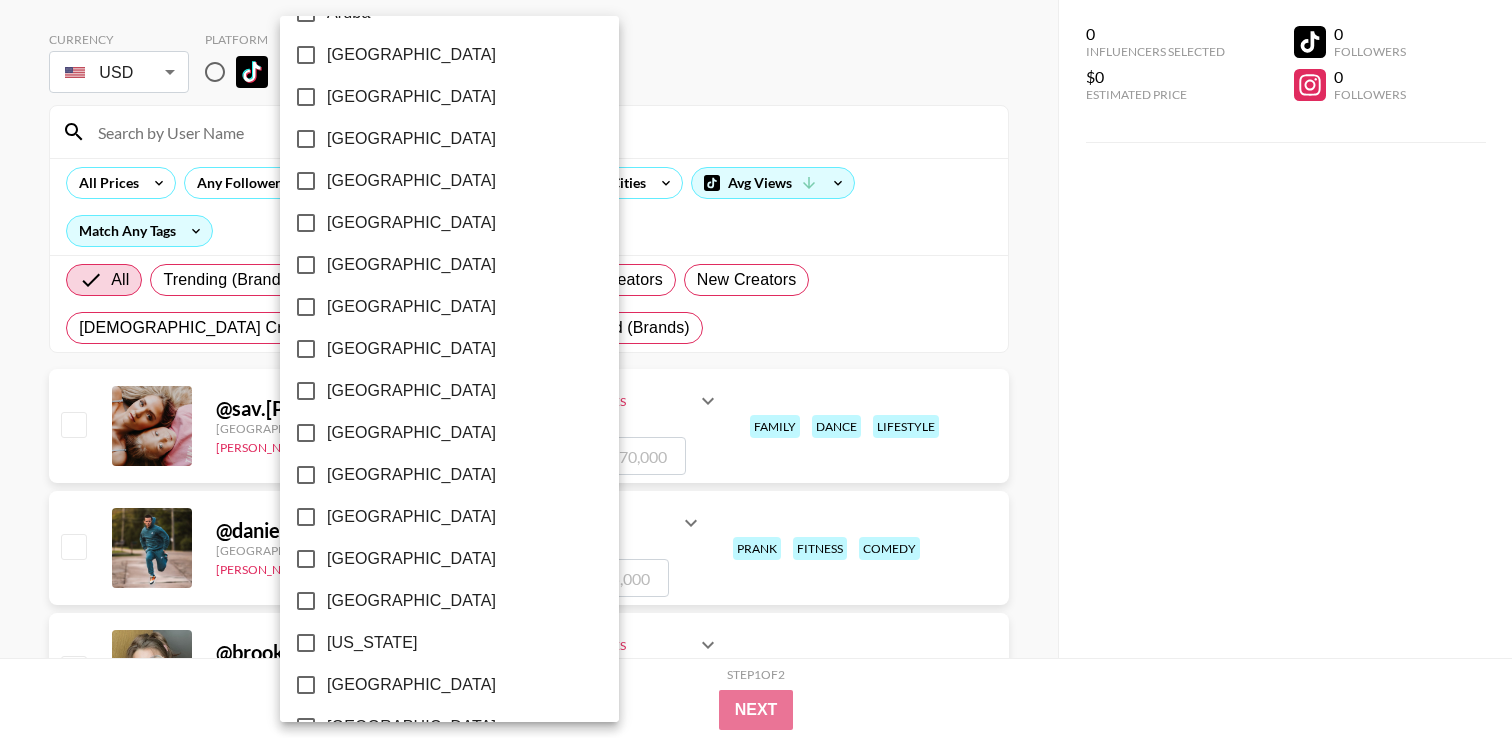 click on "[GEOGRAPHIC_DATA]" at bounding box center [306, 265] 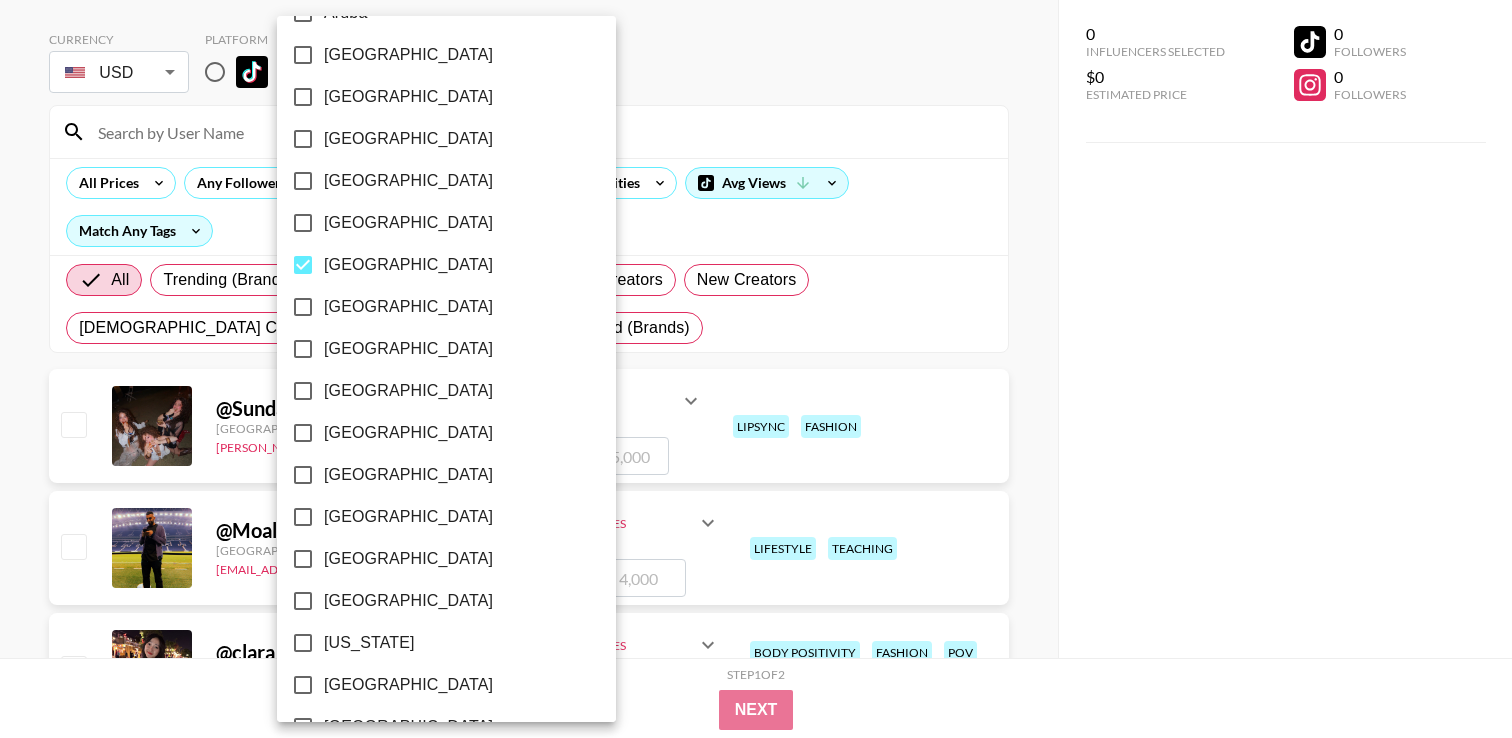 click at bounding box center [756, 369] 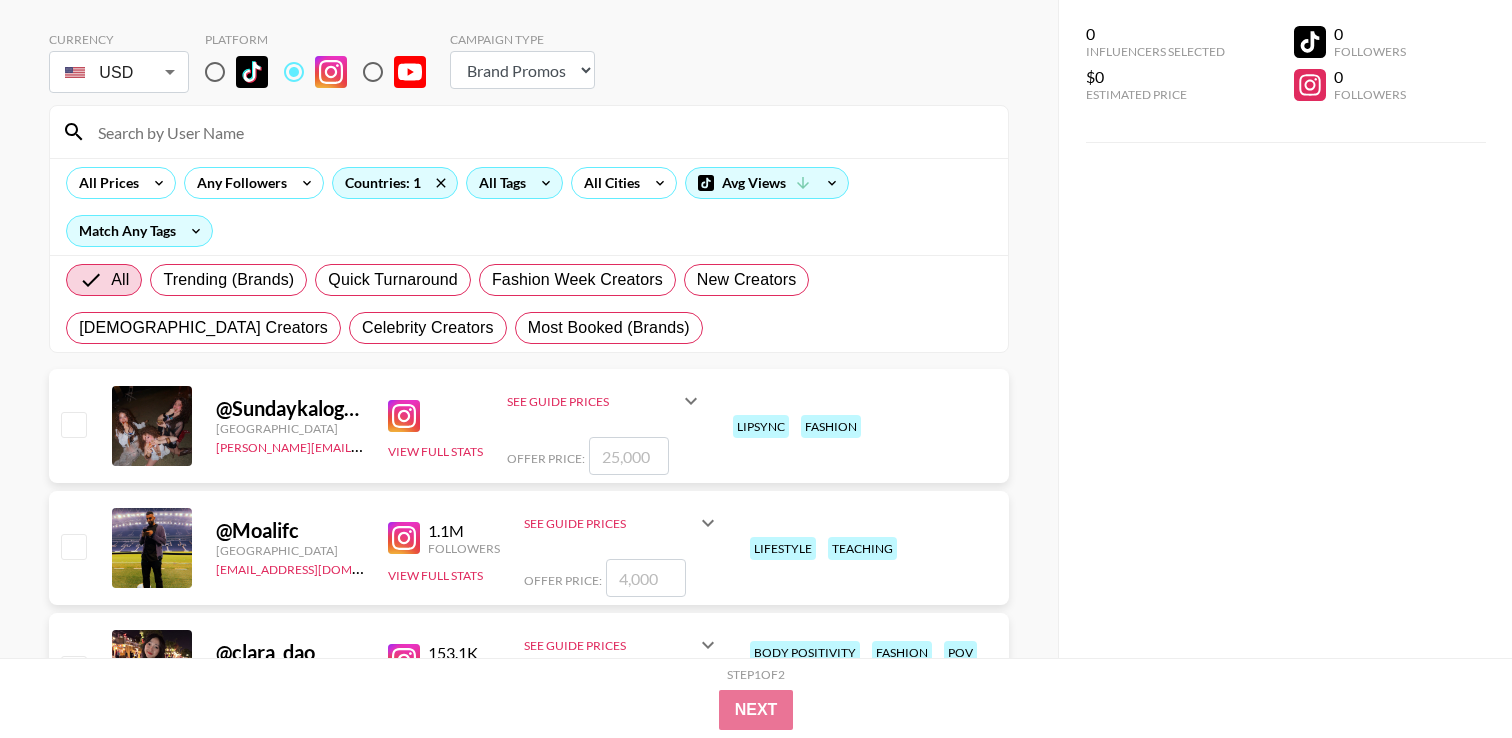 click 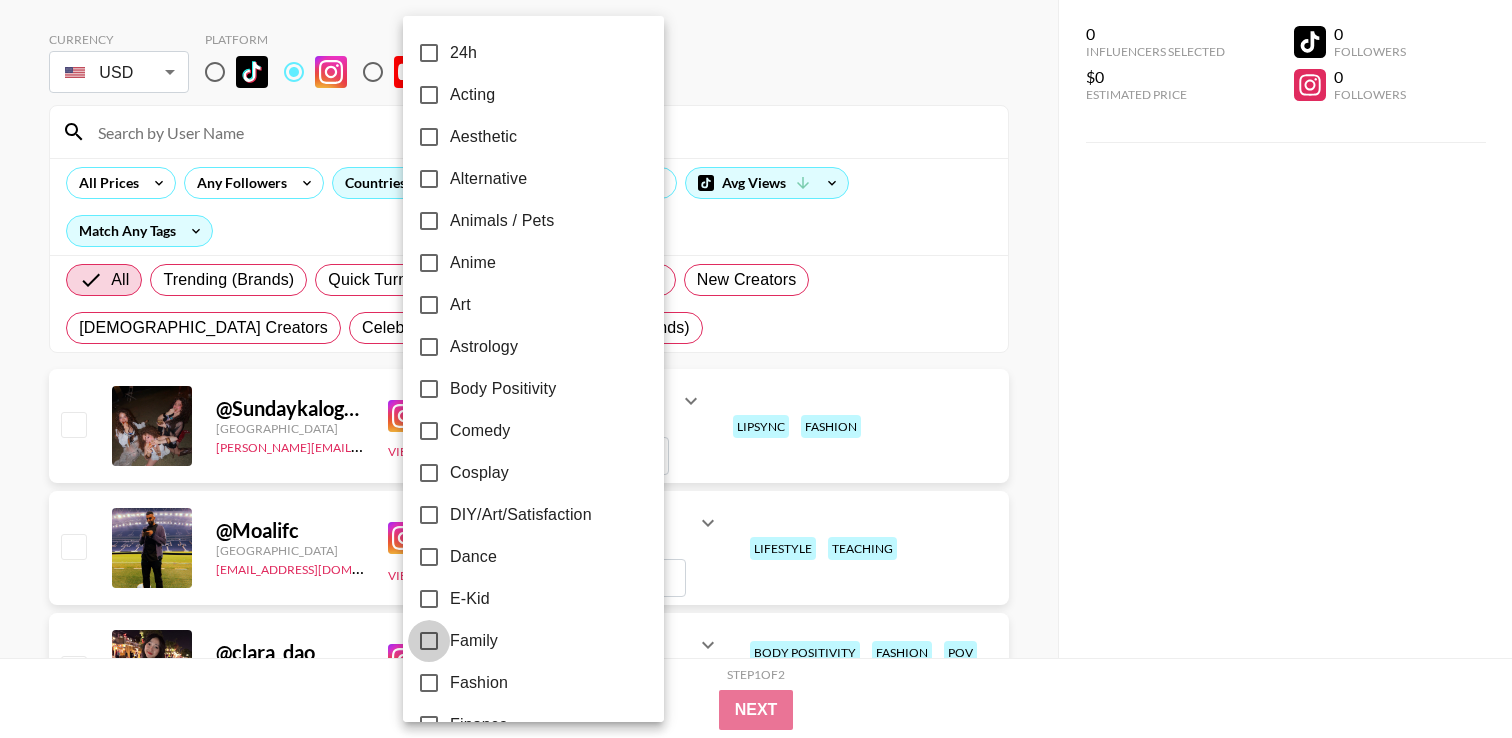 click on "Family" at bounding box center [429, 641] 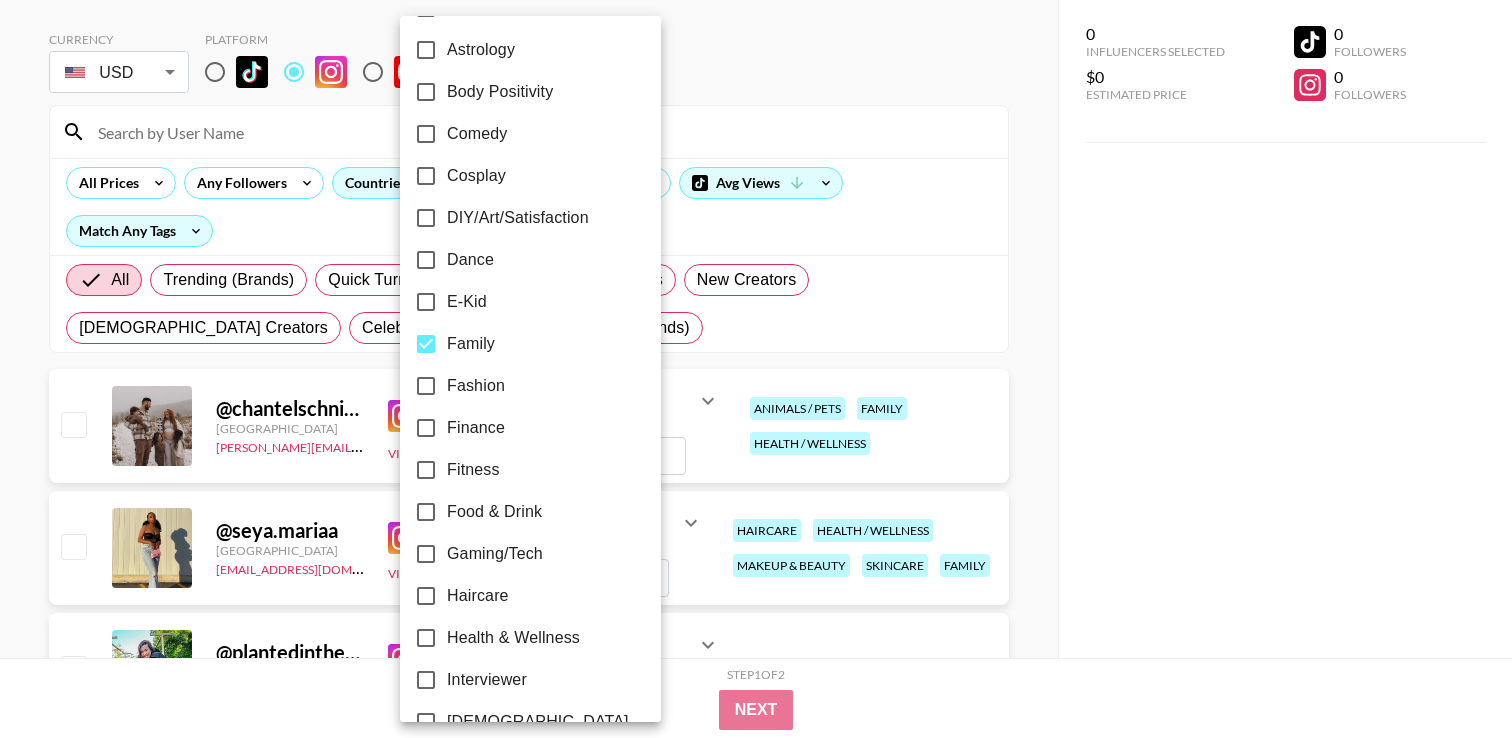 scroll, scrollTop: 301, scrollLeft: 0, axis: vertical 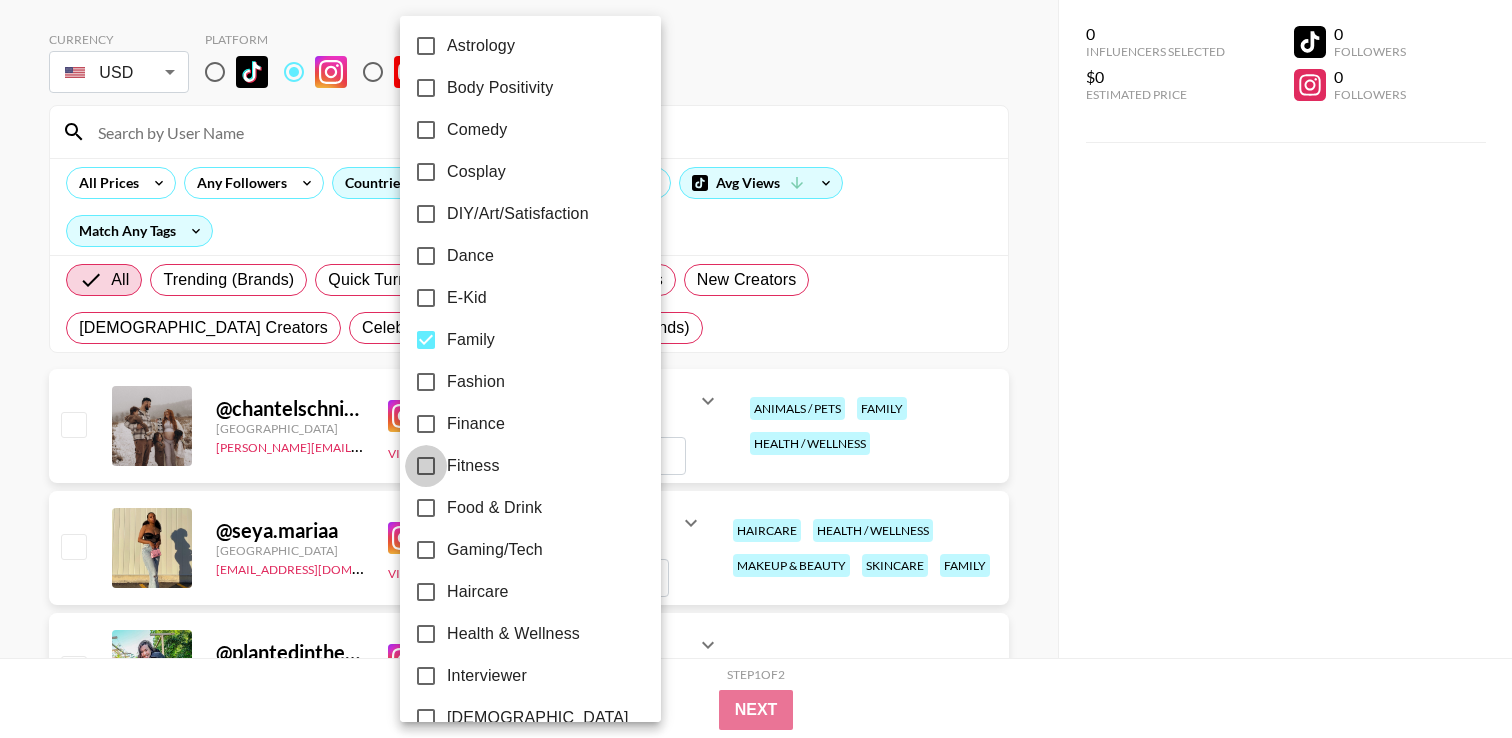 click on "Fitness" at bounding box center (426, 466) 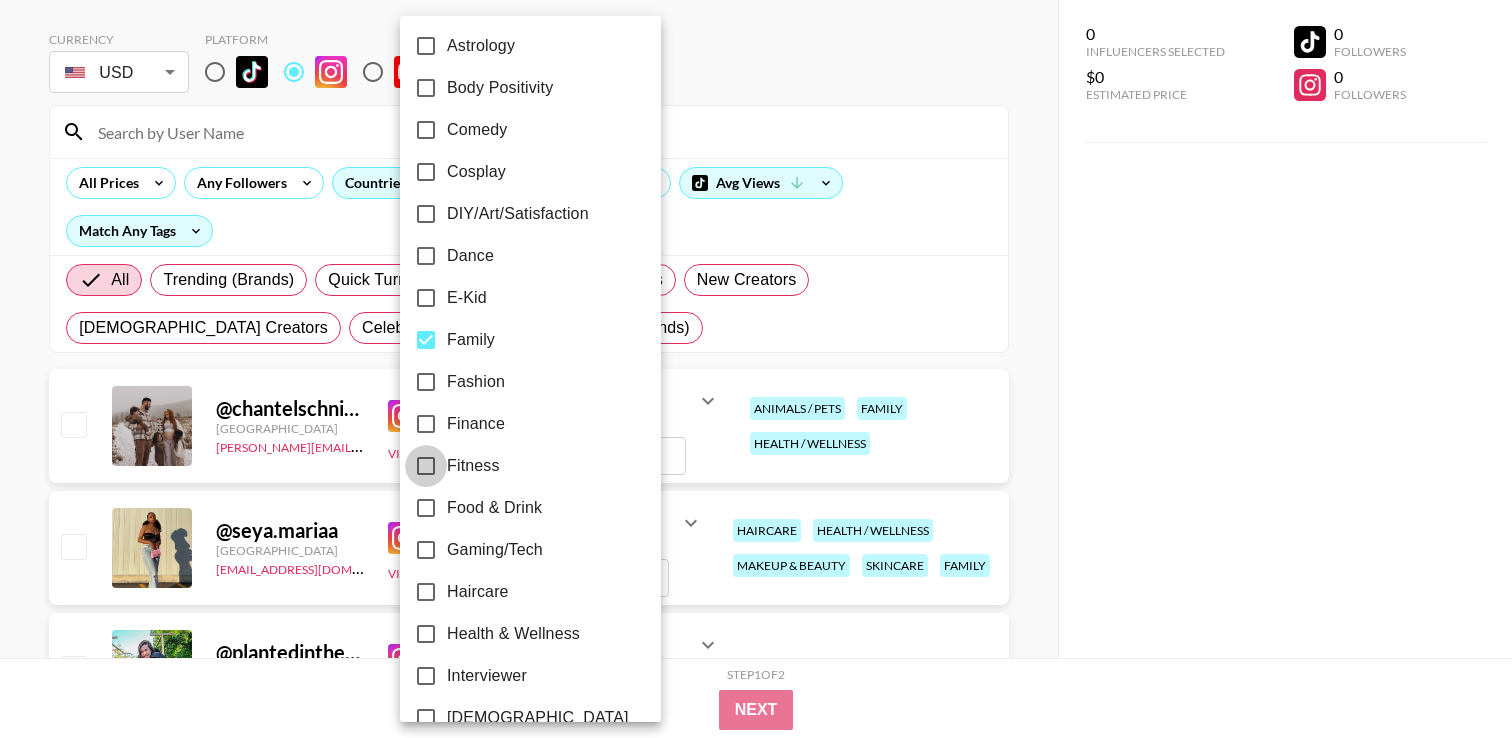 checkbox on "true" 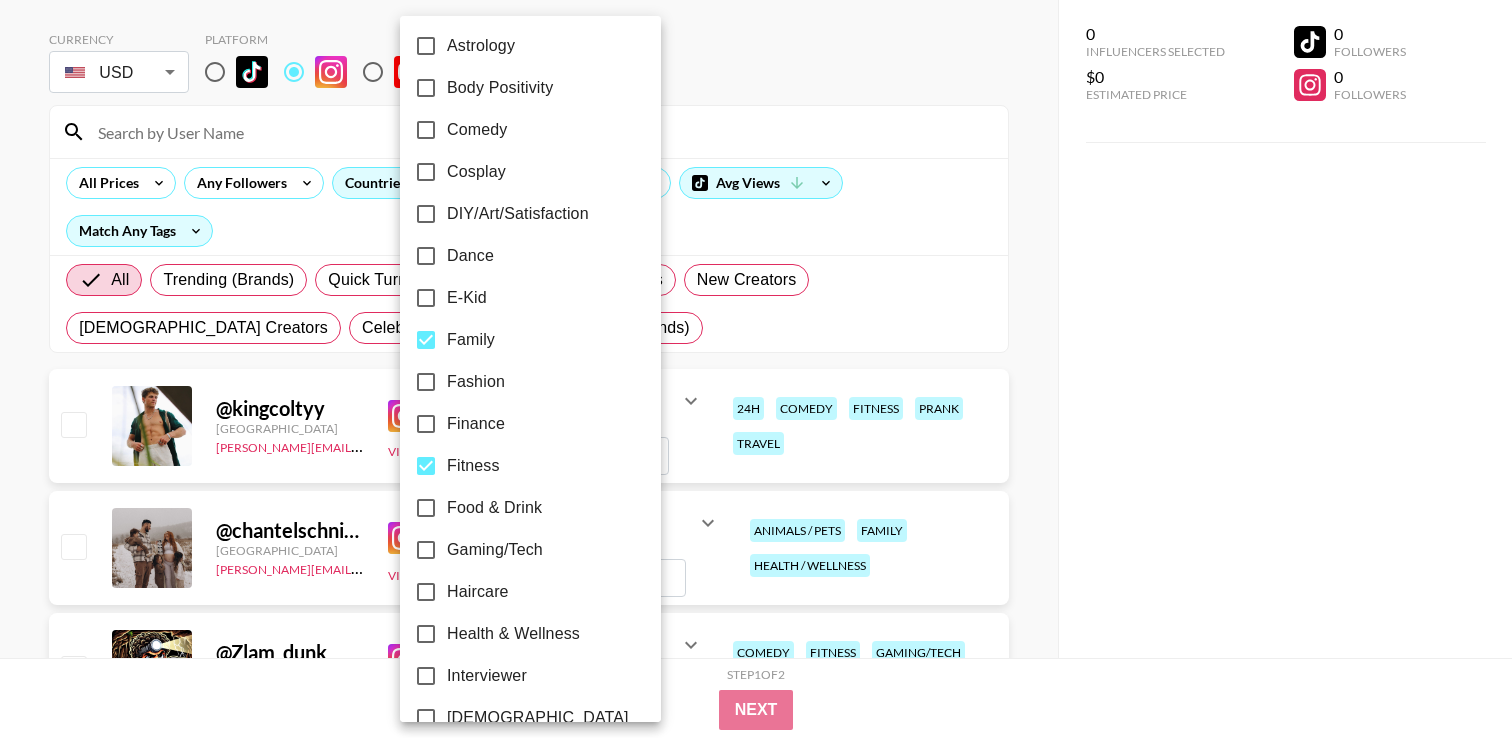 click on "Food & Drink" at bounding box center (426, 508) 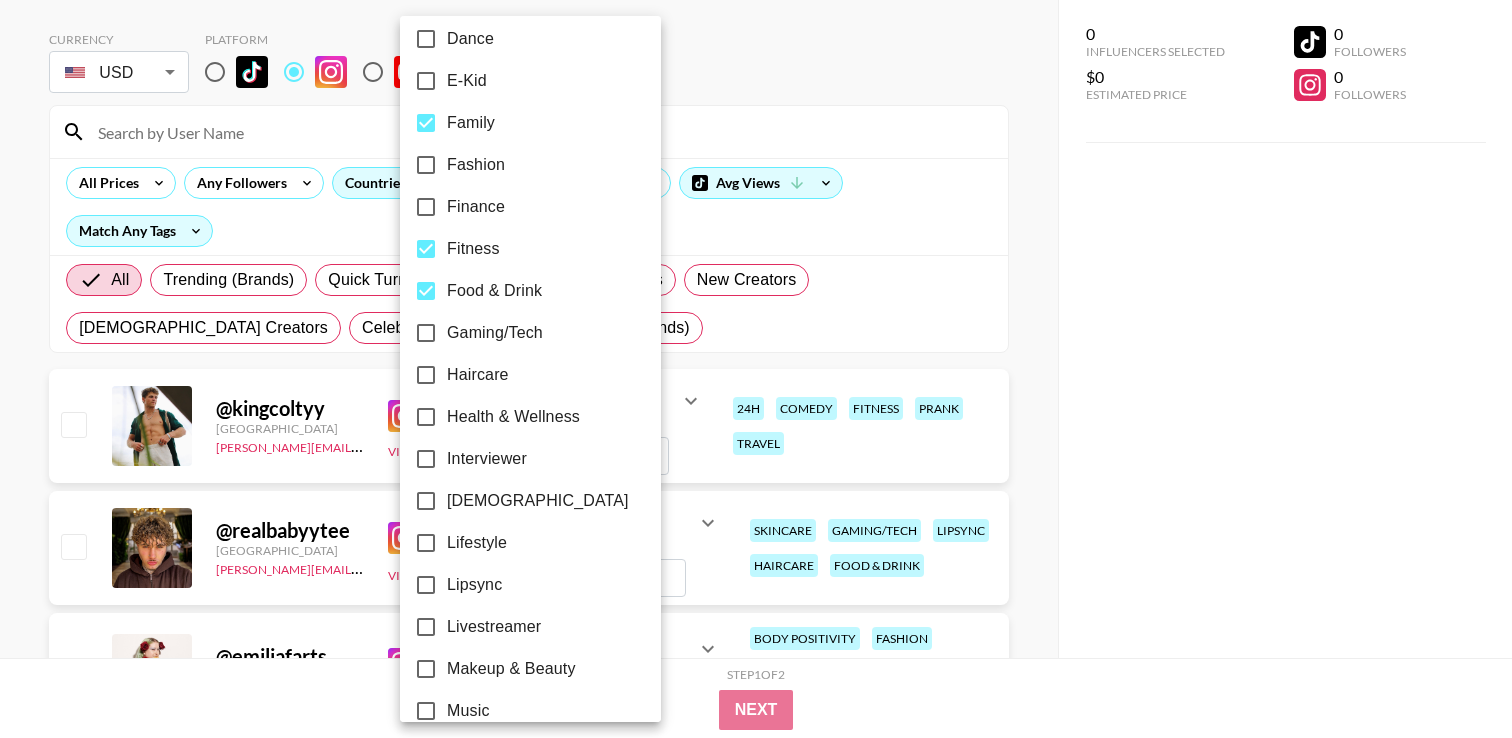 scroll, scrollTop: 521, scrollLeft: 0, axis: vertical 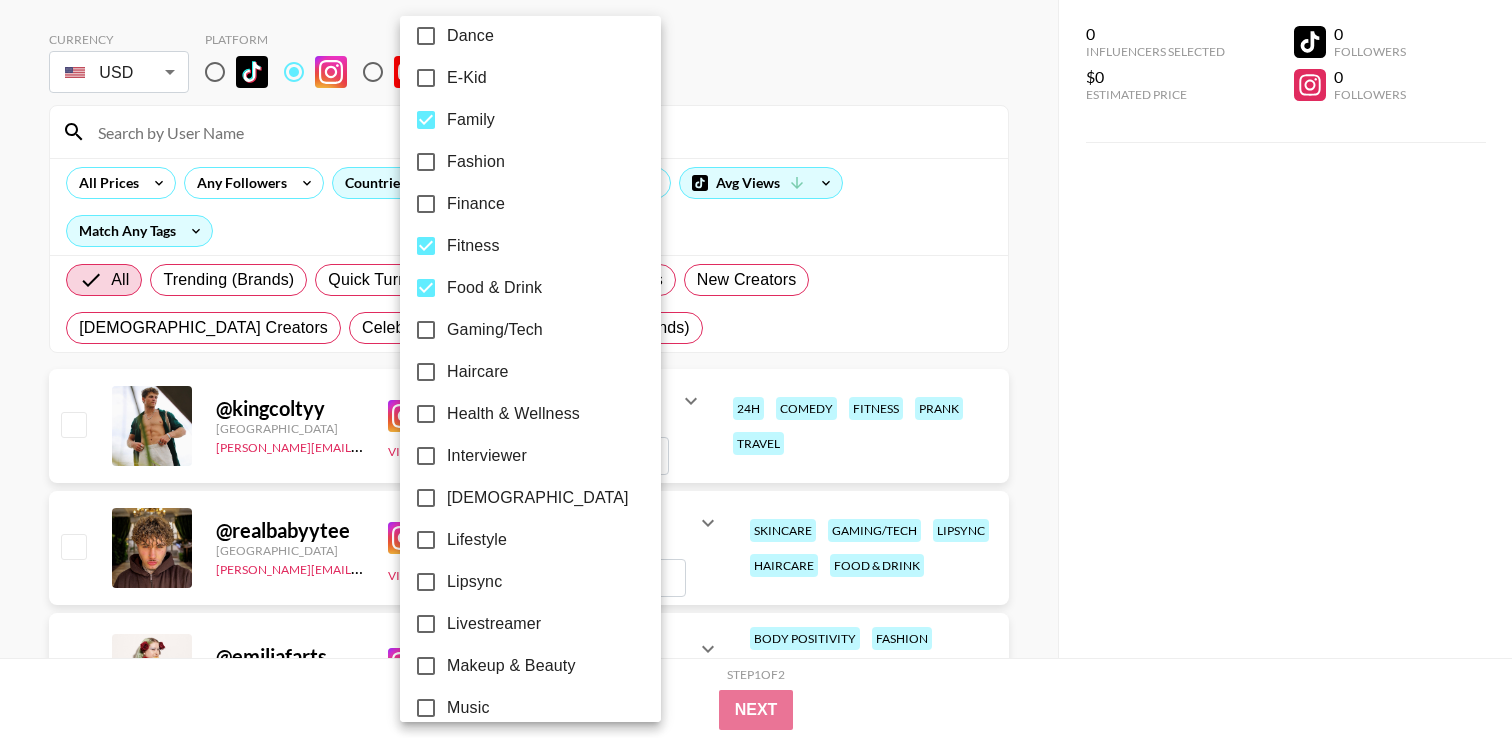click on "Lifestyle" at bounding box center [426, 540] 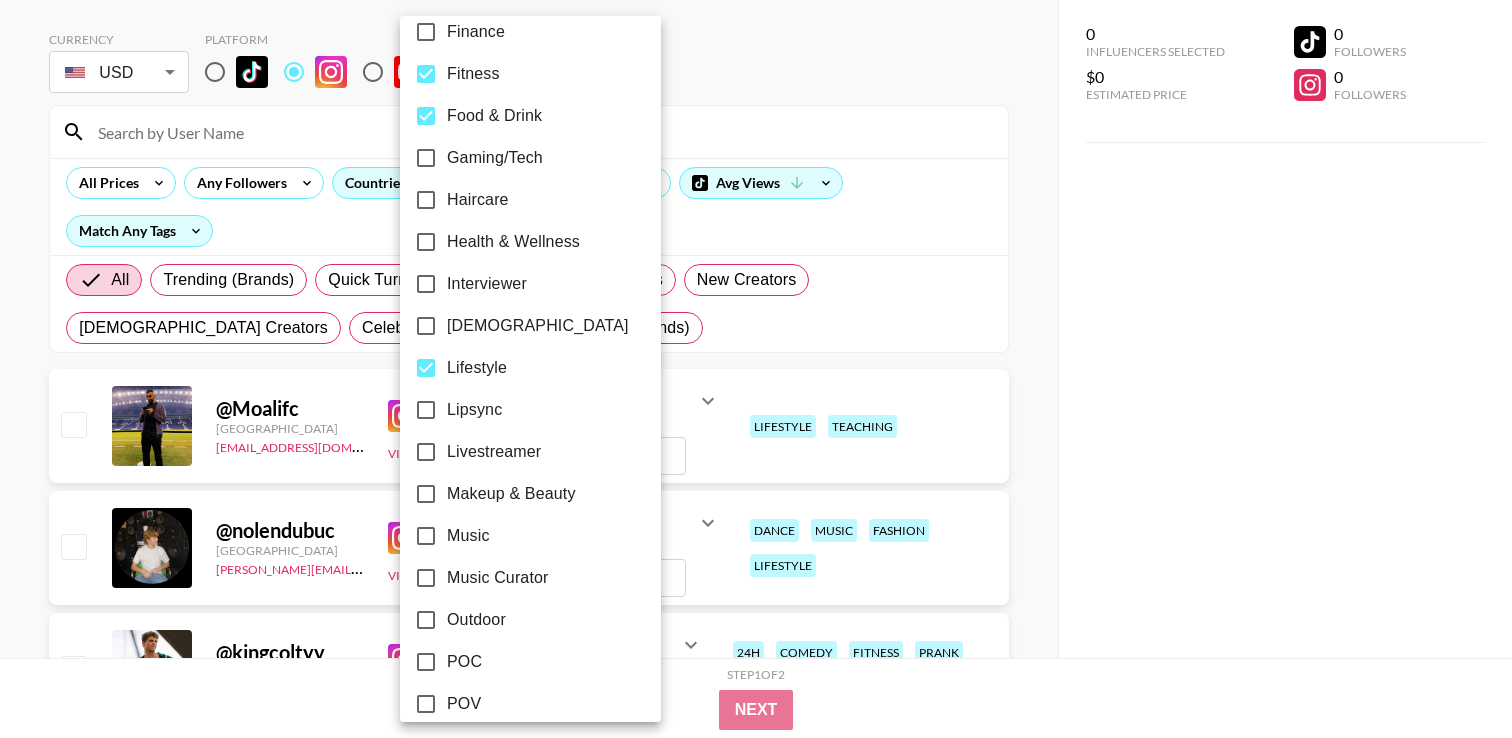 scroll, scrollTop: 688, scrollLeft: 0, axis: vertical 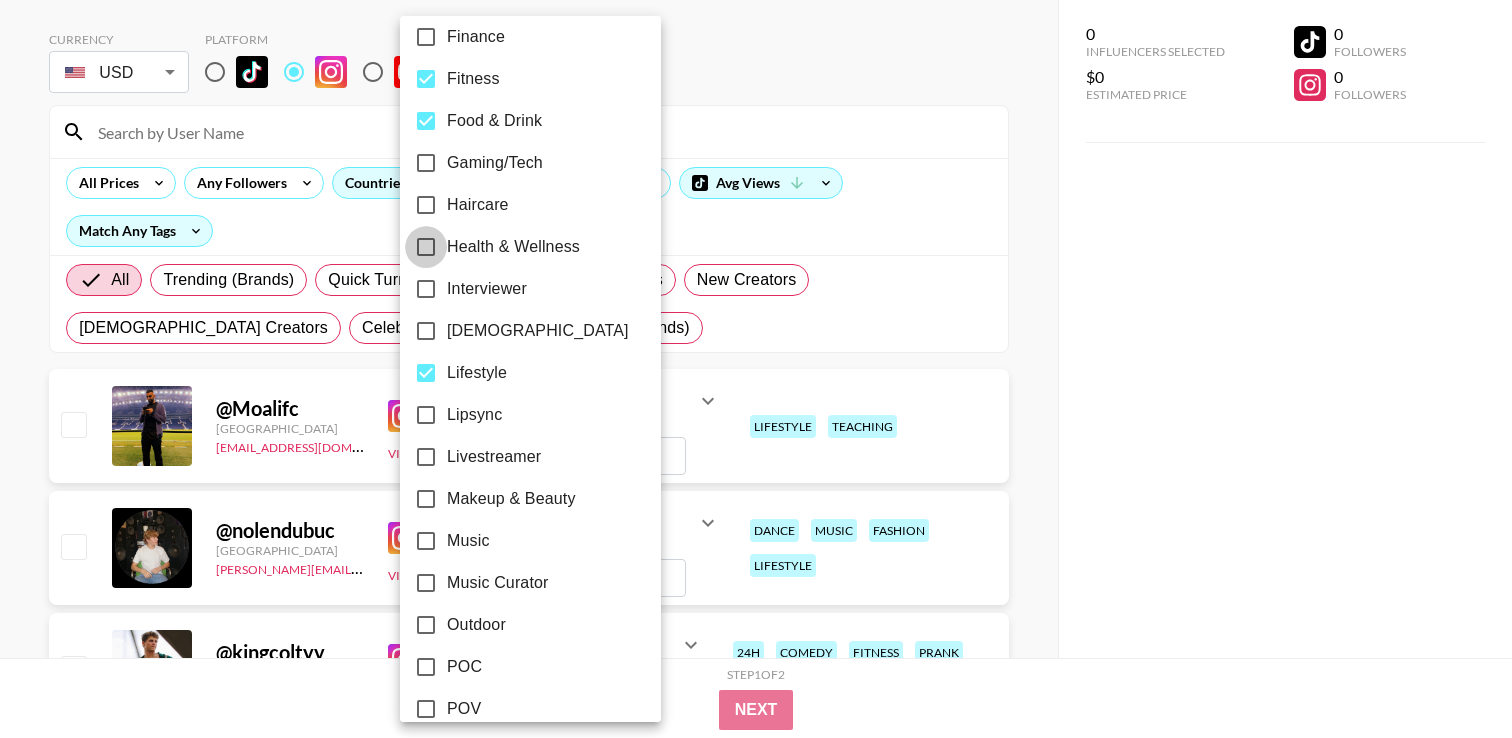 click on "Health & Wellness" at bounding box center [426, 247] 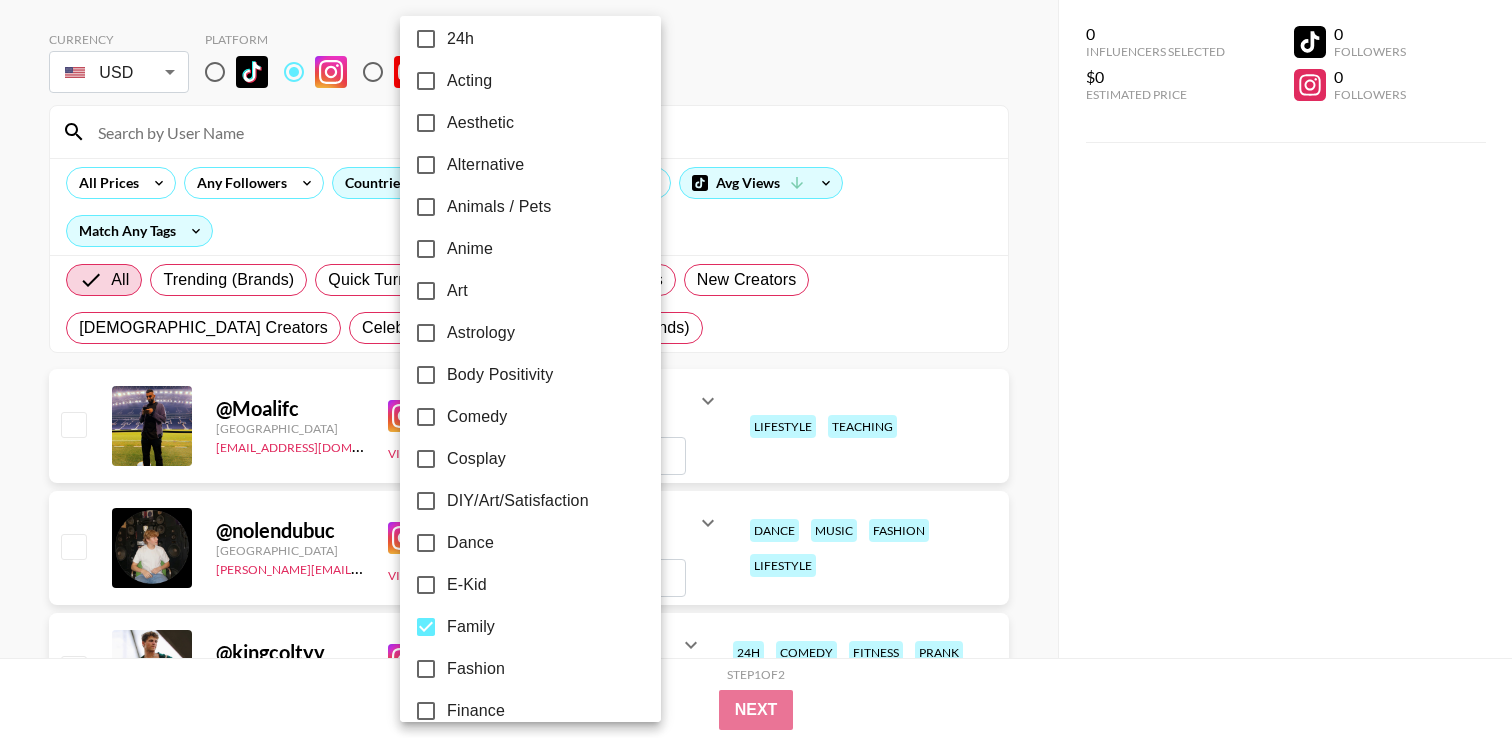 scroll, scrollTop: 0, scrollLeft: 0, axis: both 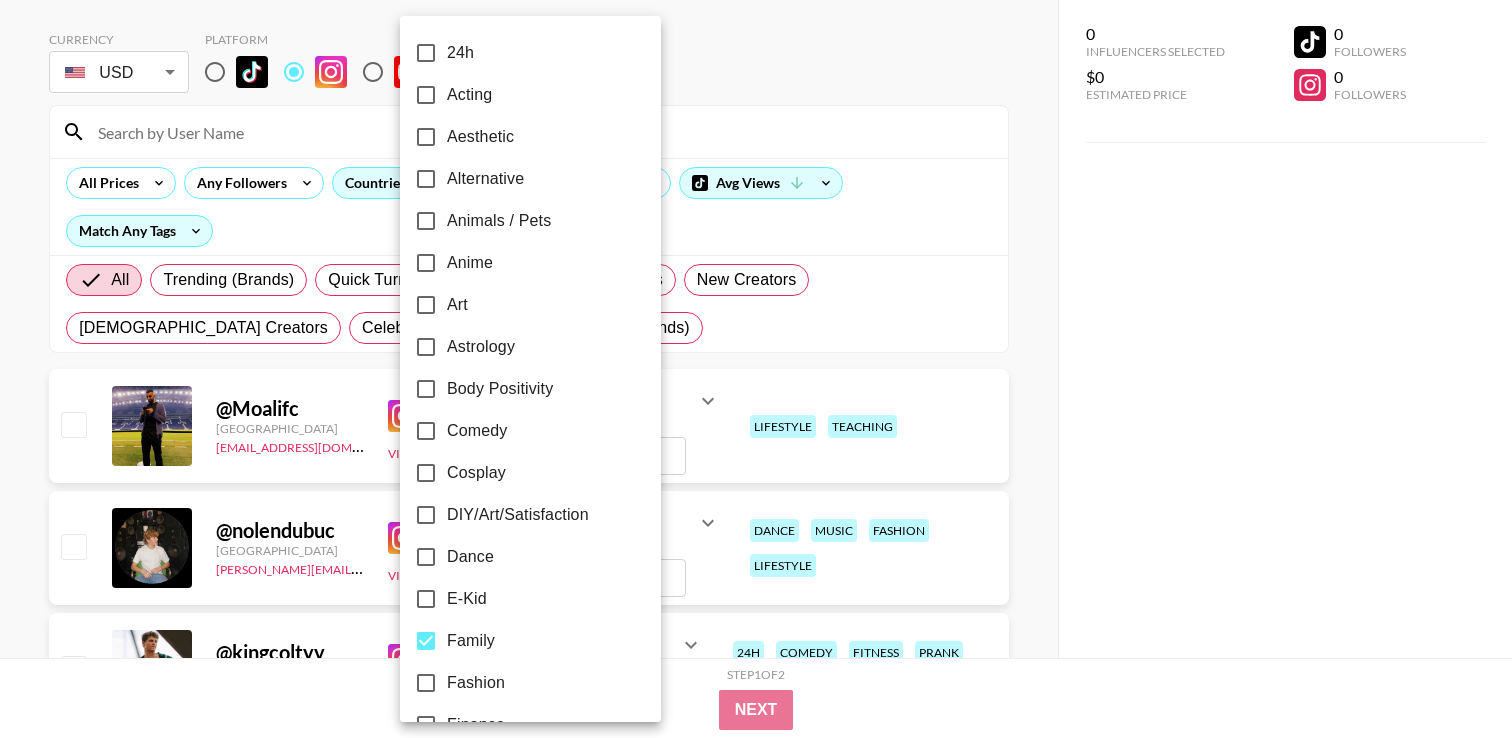 click at bounding box center (756, 369) 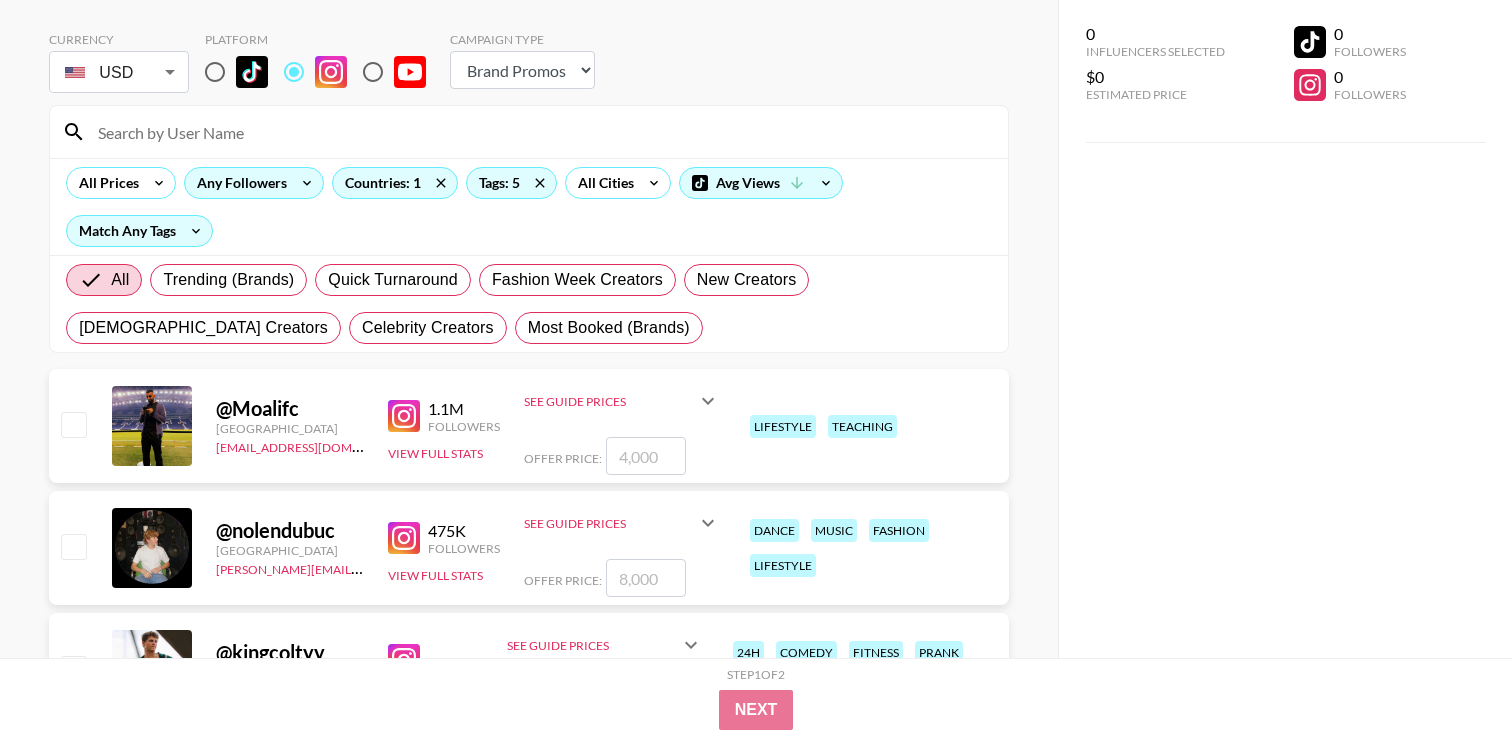 click on "Any Followers" at bounding box center [238, 183] 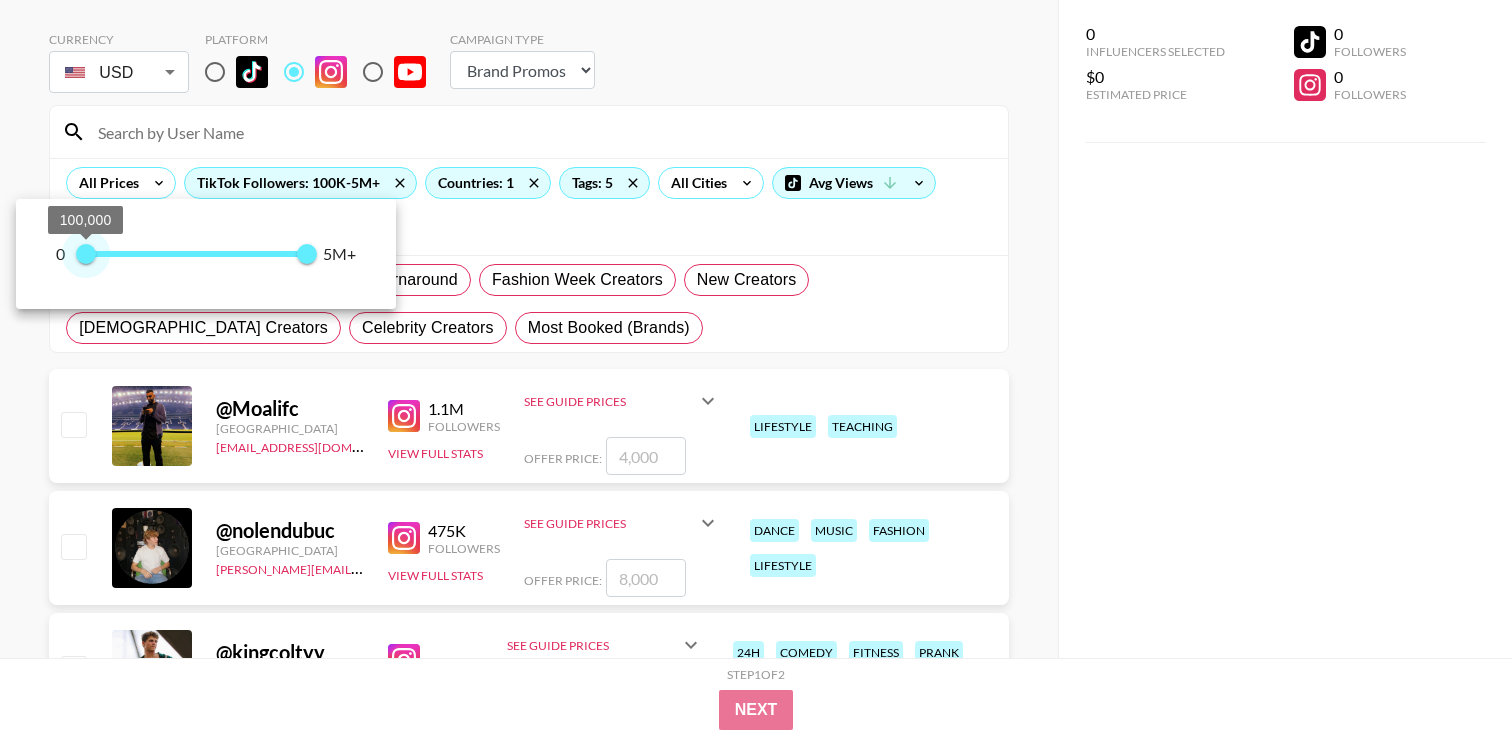 type on "0" 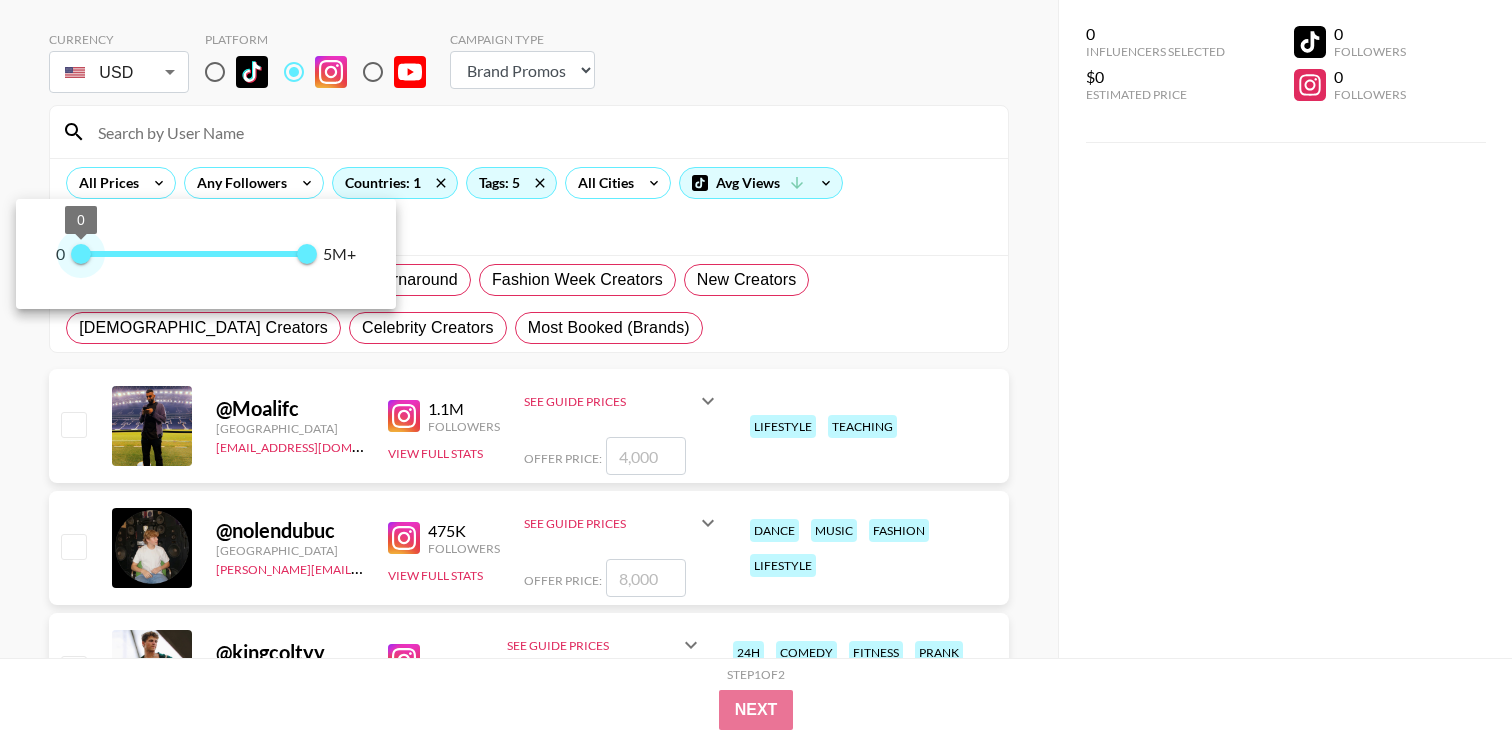 drag, startPoint x: 80, startPoint y: 253, endPoint x: 79, endPoint y: 241, distance: 12.0415945 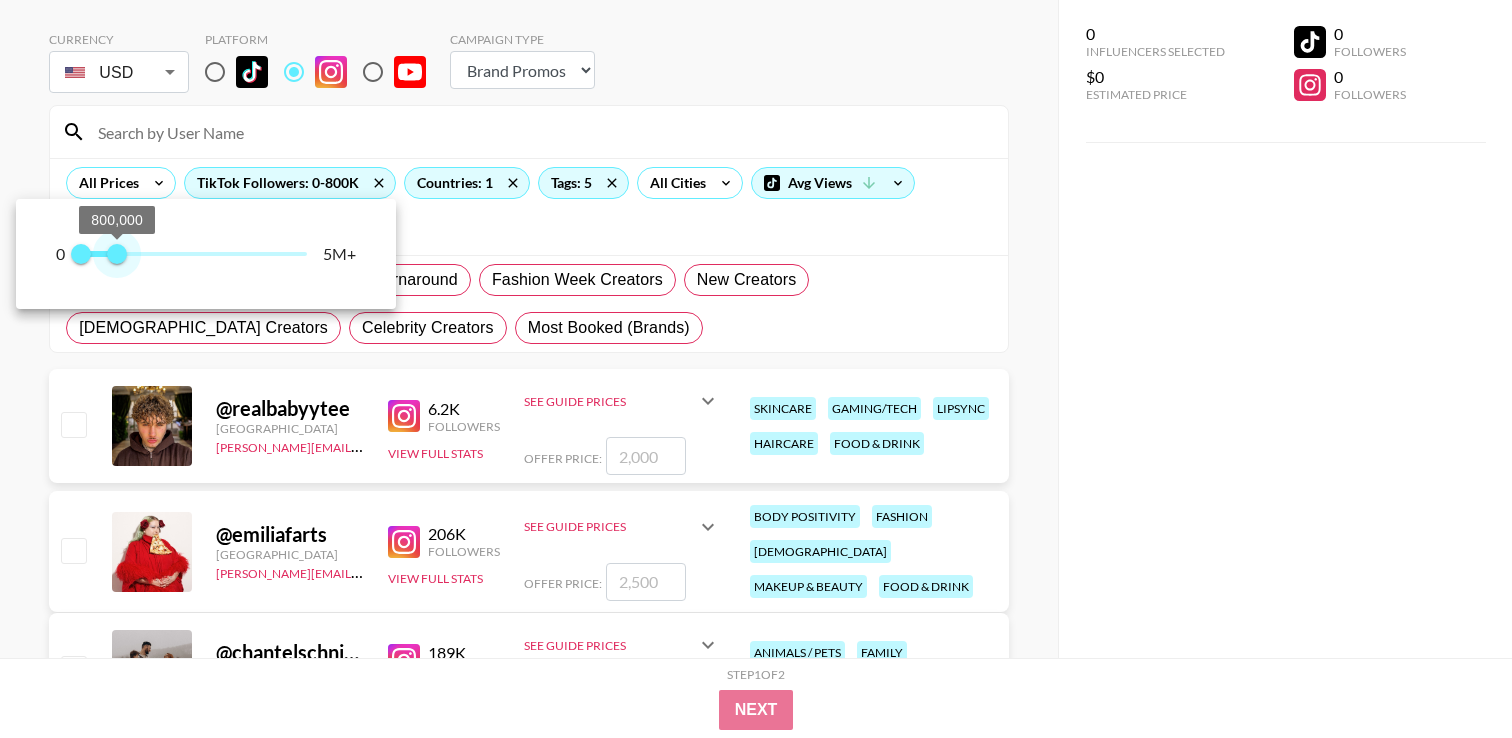 type on "700000" 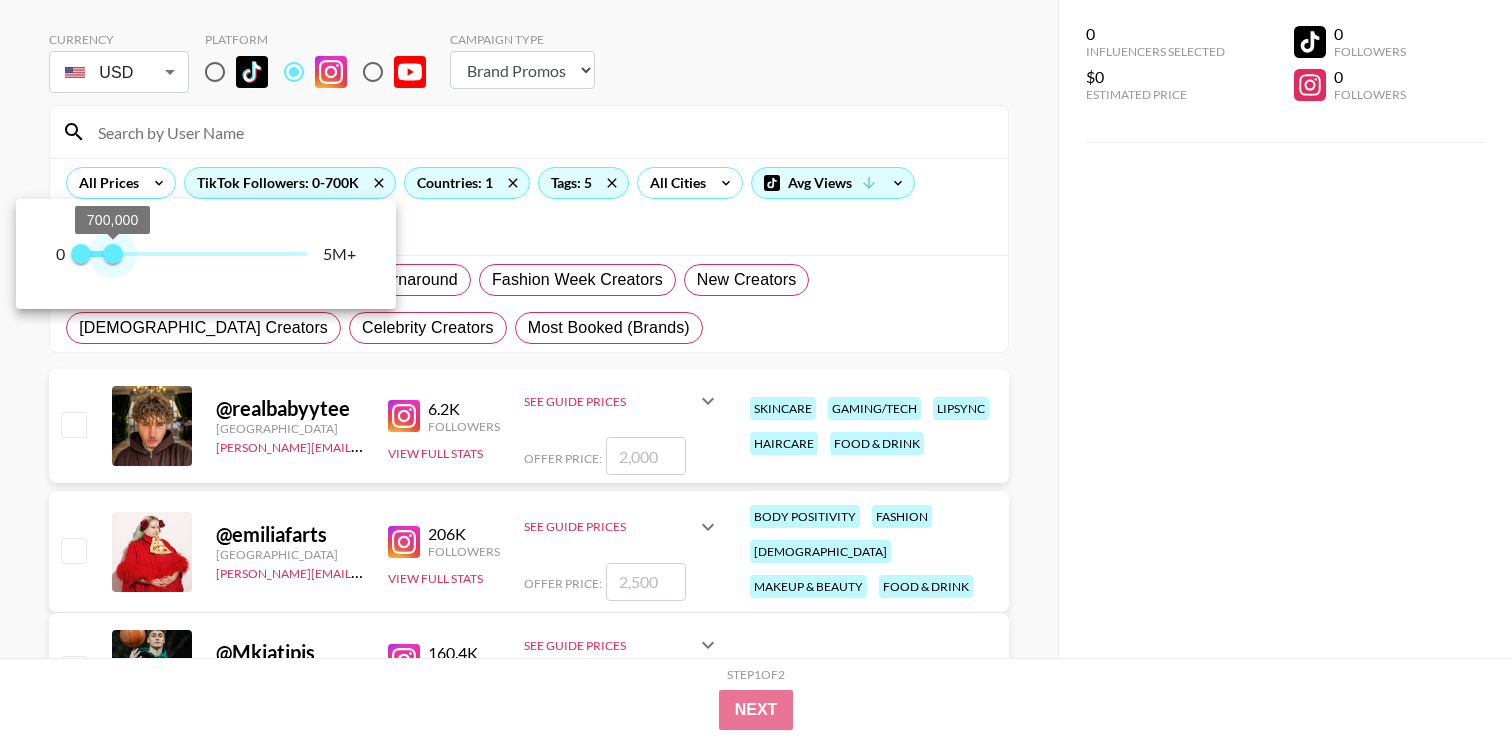 drag, startPoint x: 183, startPoint y: 255, endPoint x: 111, endPoint y: 249, distance: 72.249565 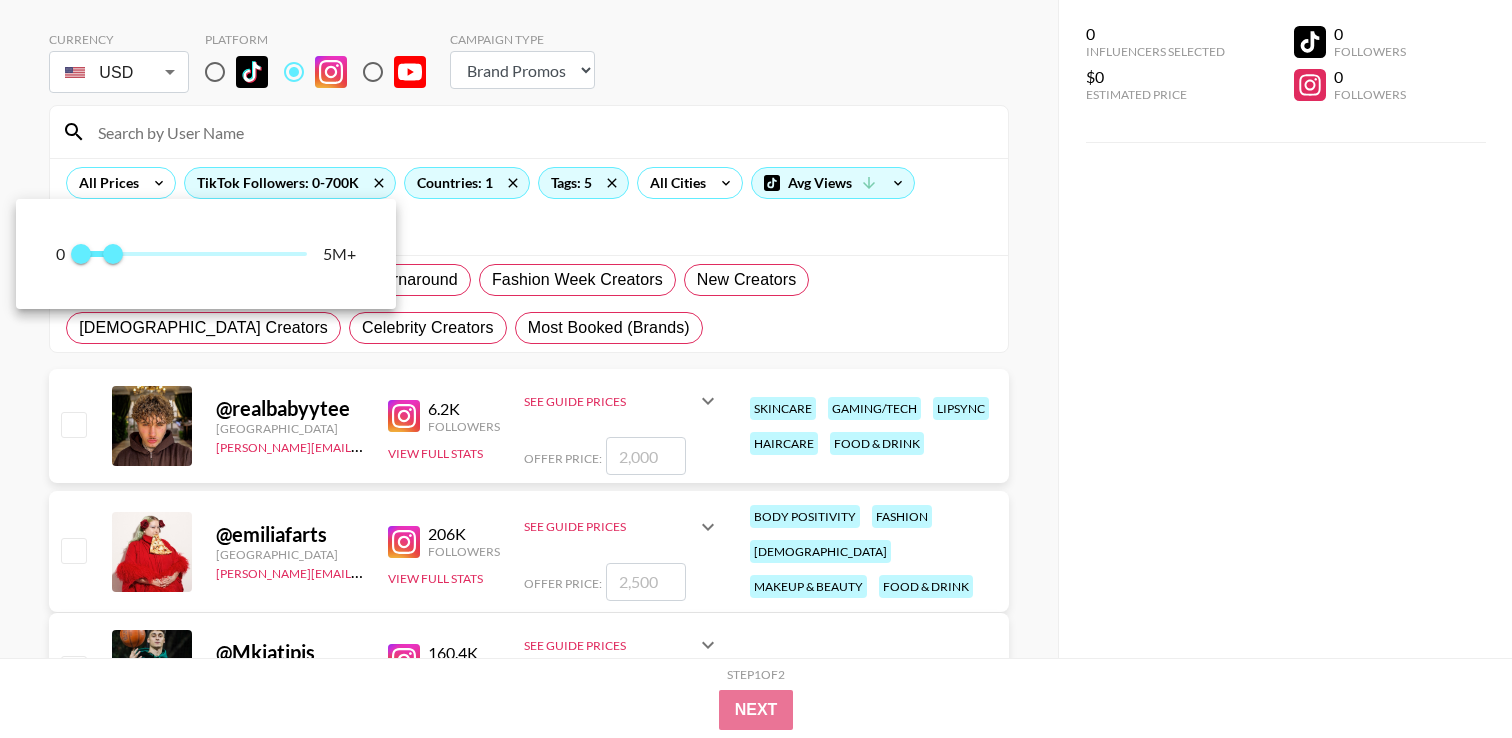 click at bounding box center (756, 369) 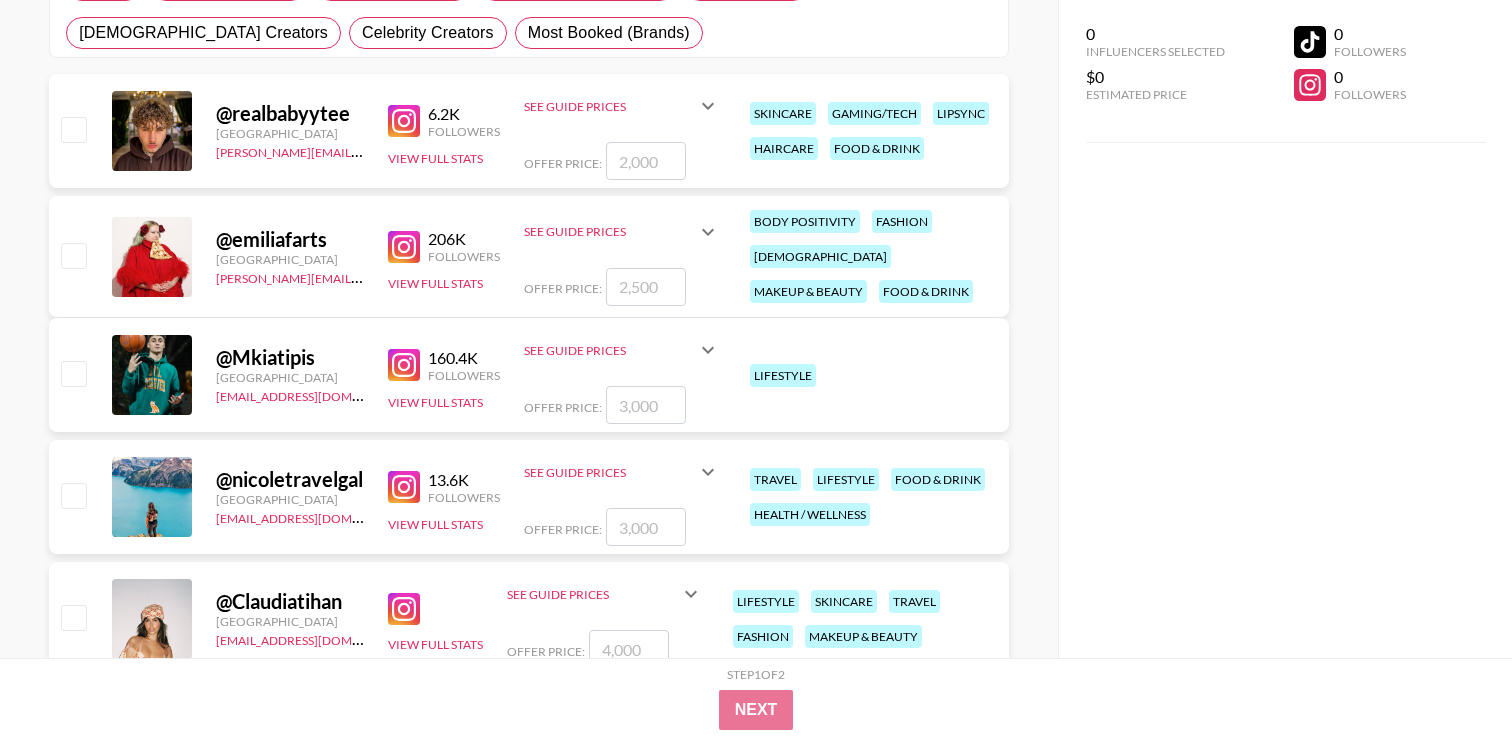 scroll, scrollTop: 366, scrollLeft: 0, axis: vertical 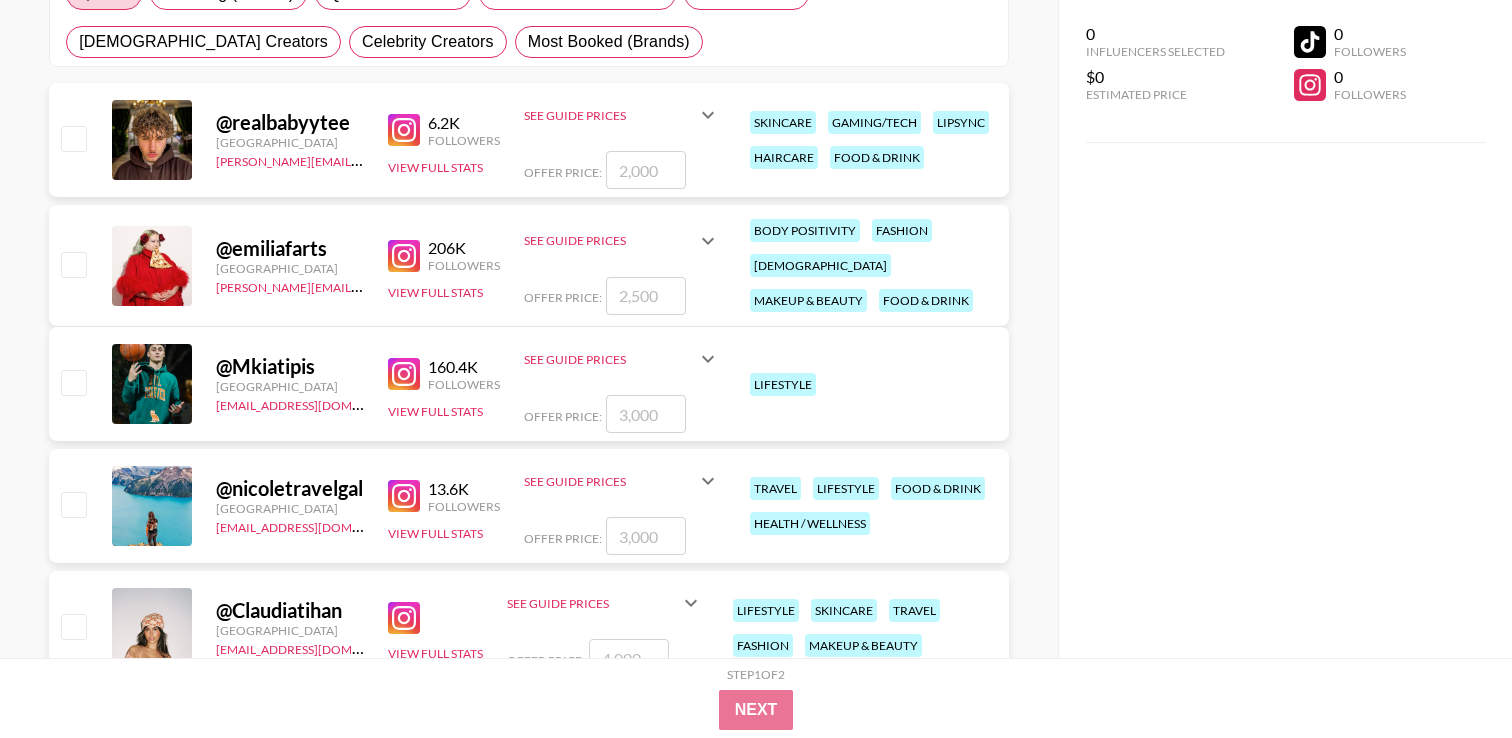 click at bounding box center [404, 256] 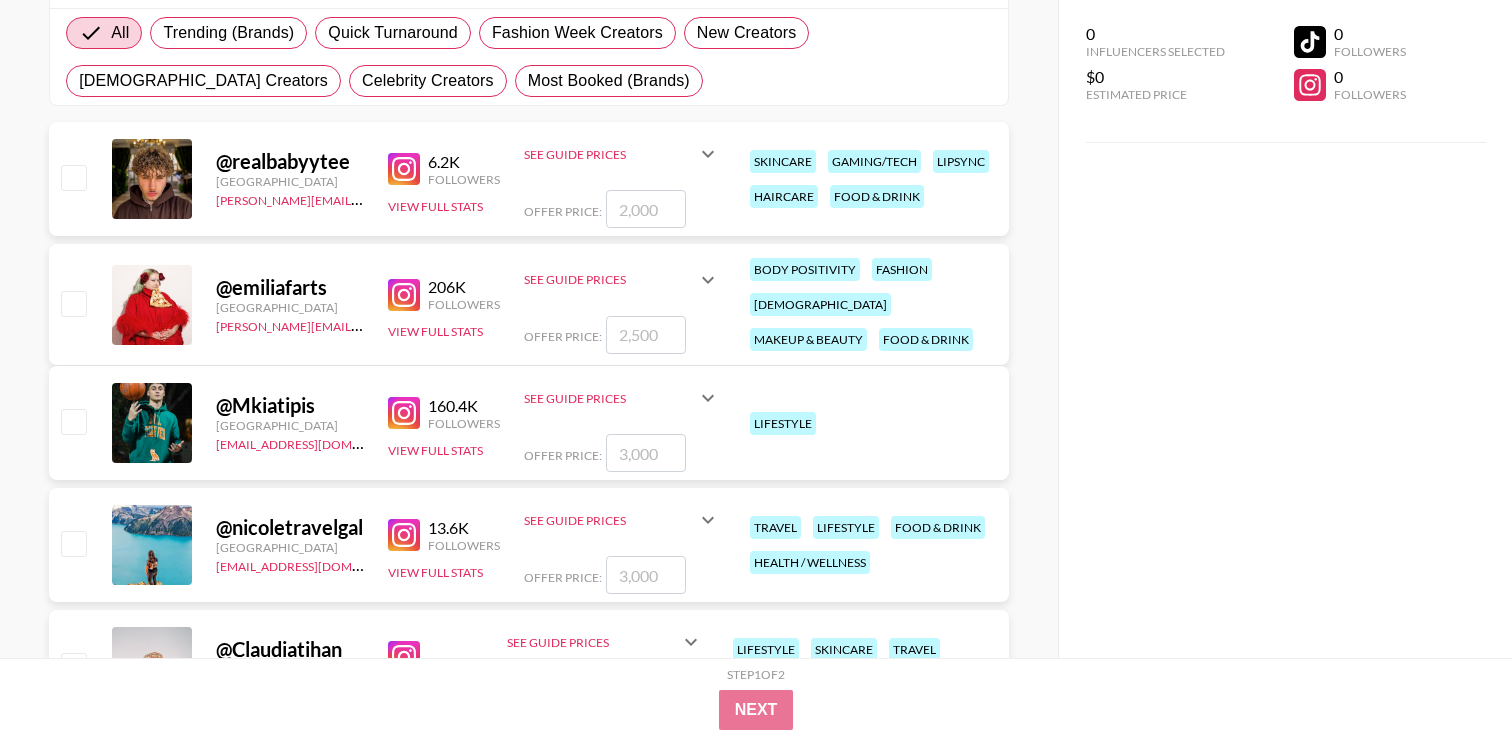 scroll, scrollTop: 0, scrollLeft: 0, axis: both 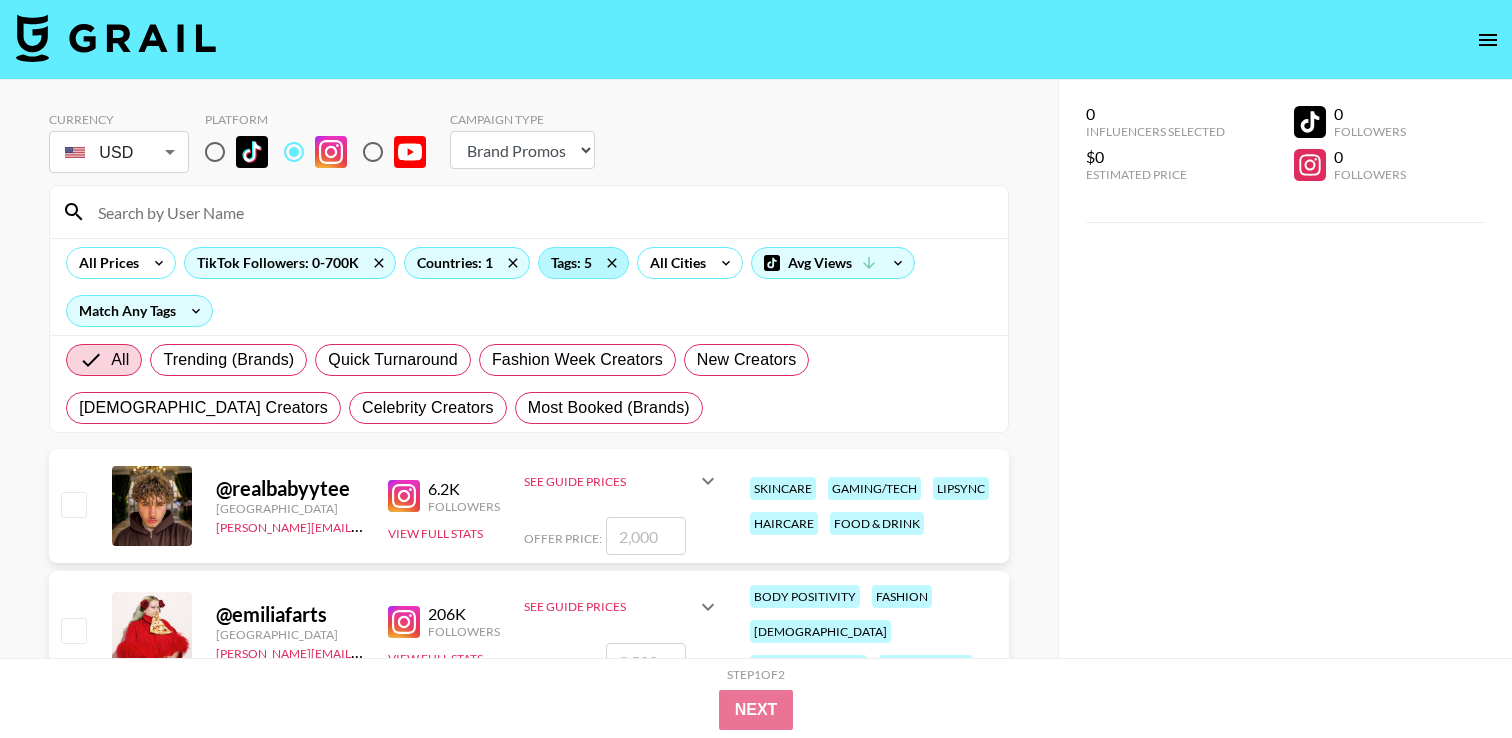 click on "Tags: 5" at bounding box center (583, 263) 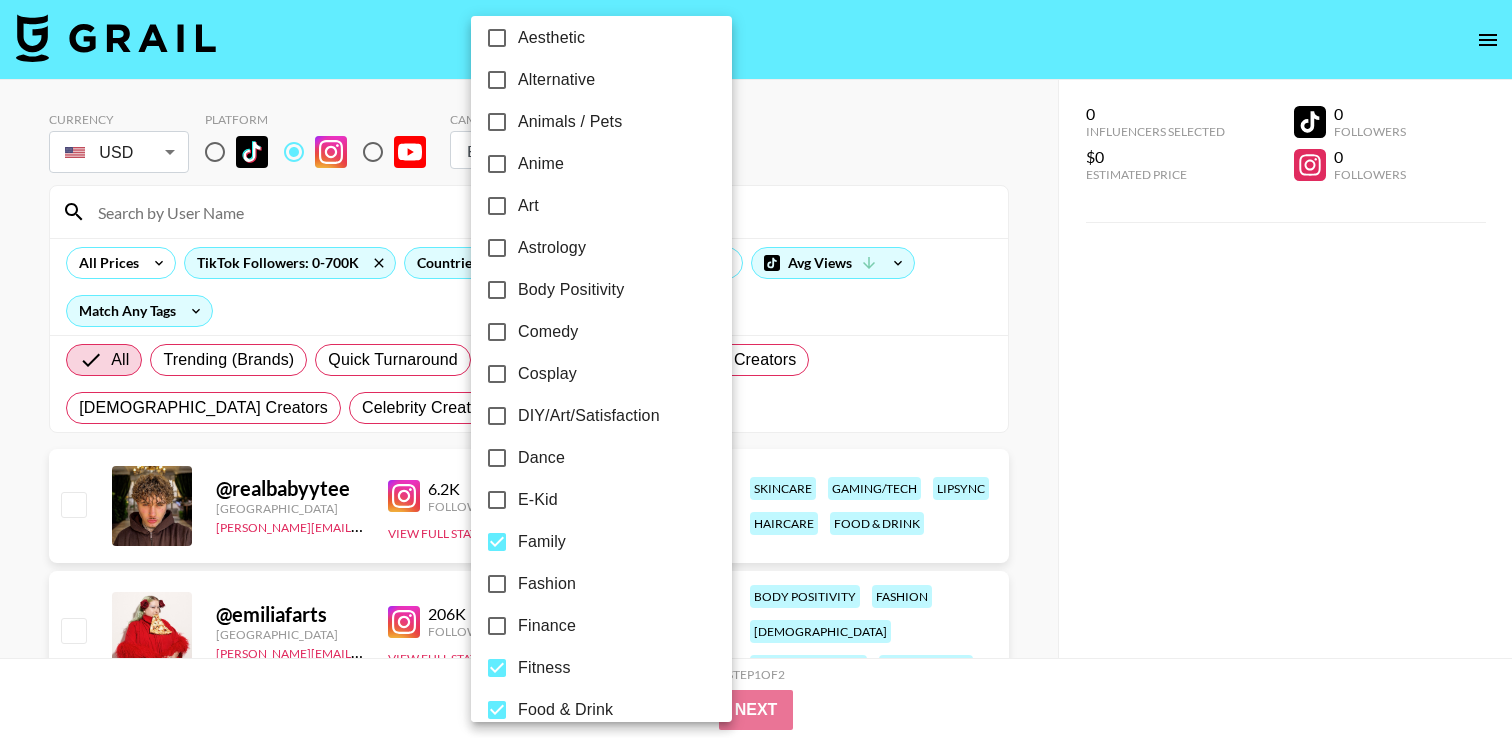 scroll, scrollTop: 0, scrollLeft: 0, axis: both 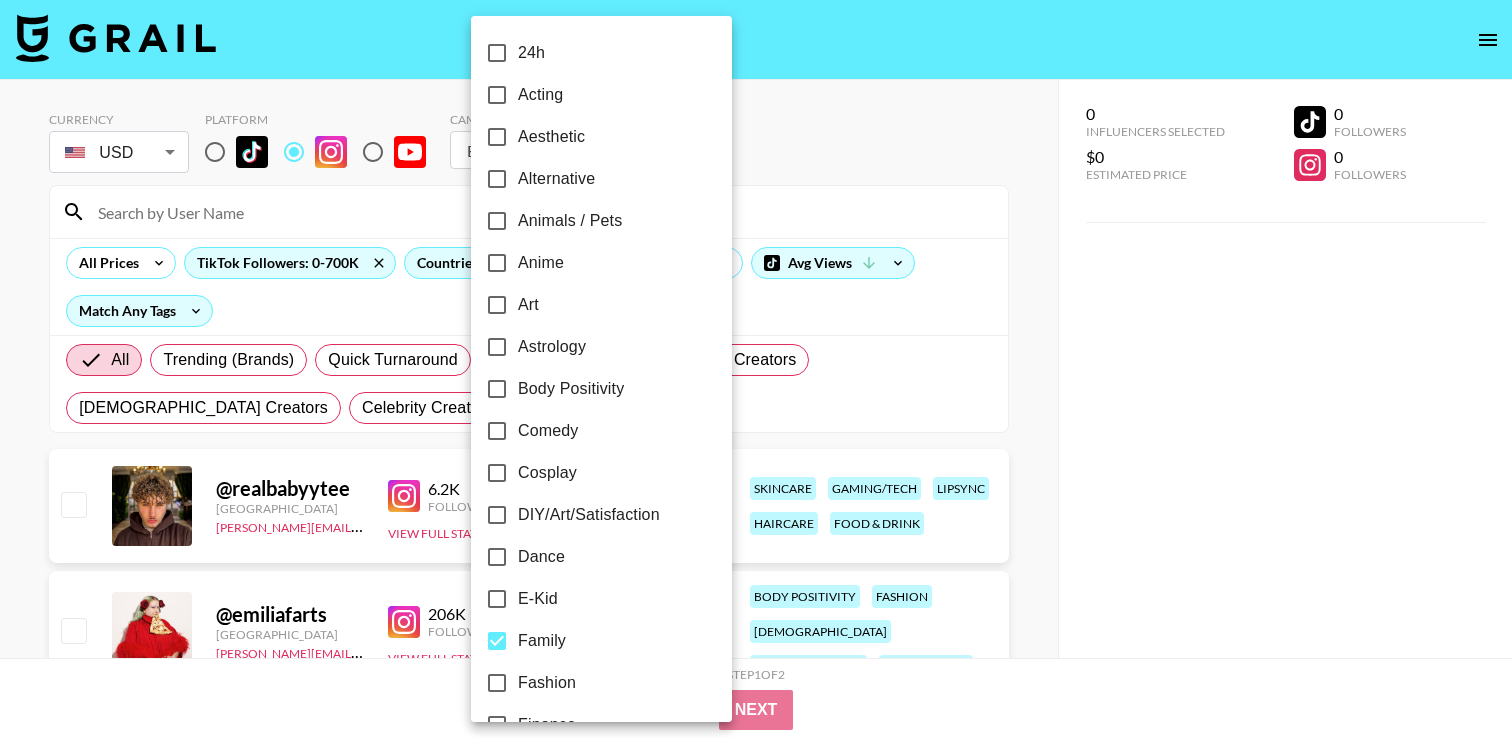 click at bounding box center (756, 369) 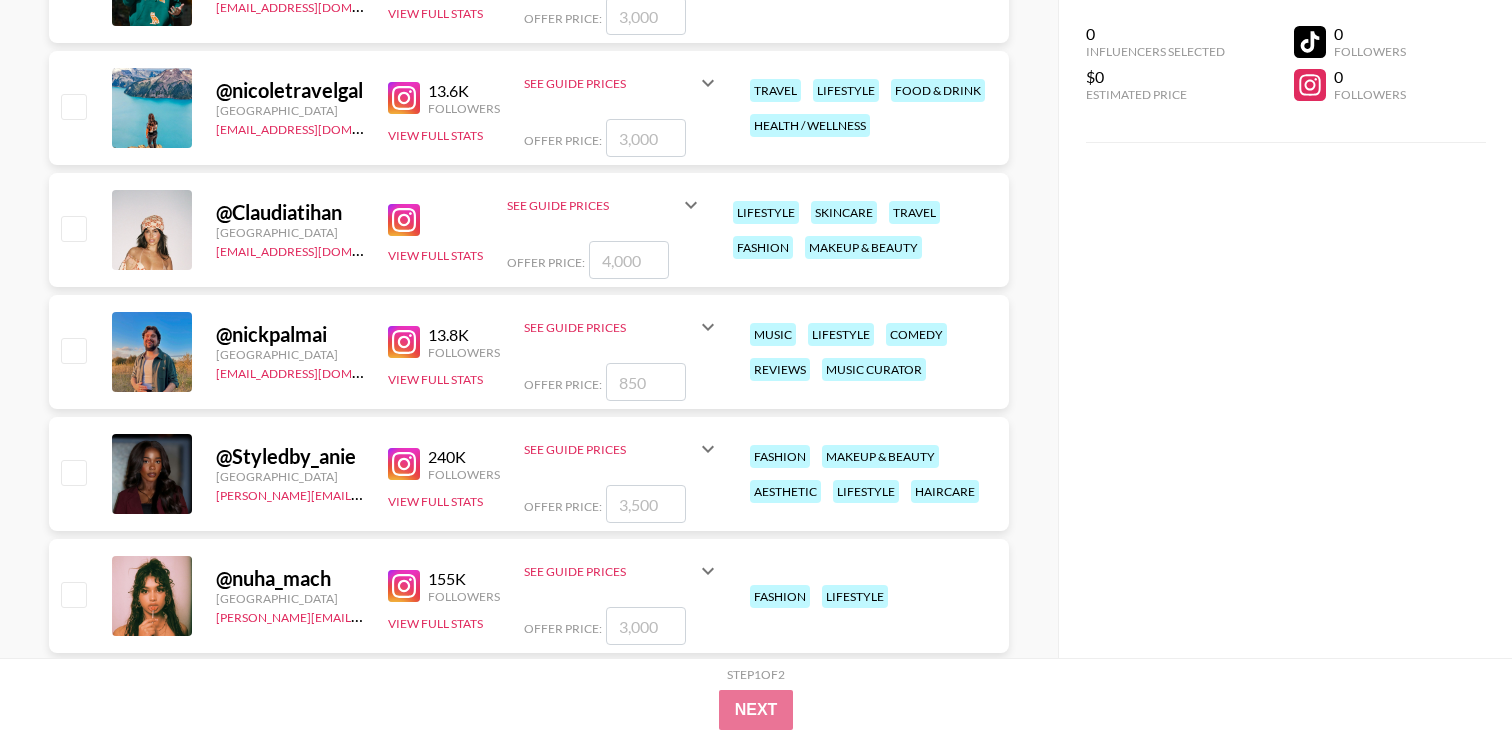 scroll, scrollTop: 765, scrollLeft: 0, axis: vertical 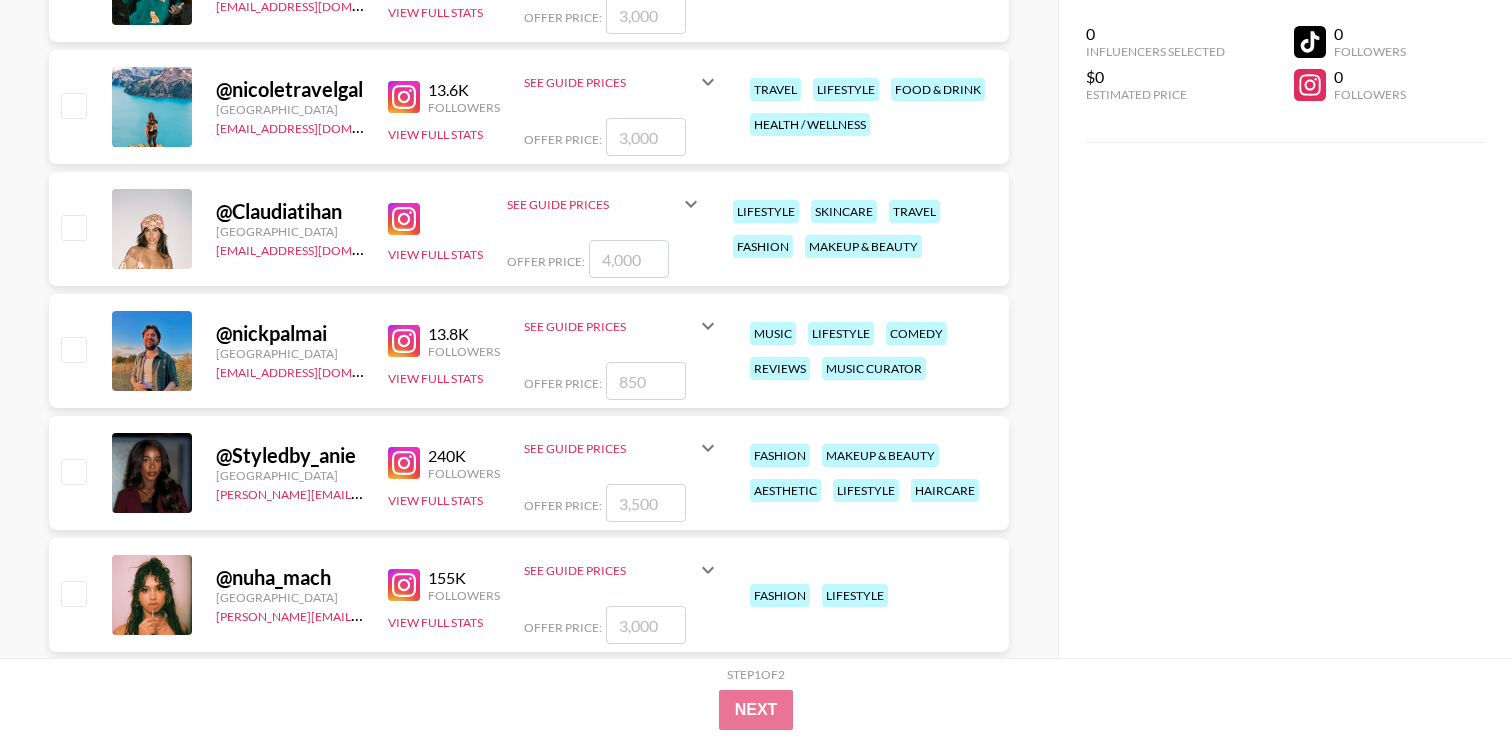 click at bounding box center [404, 97] 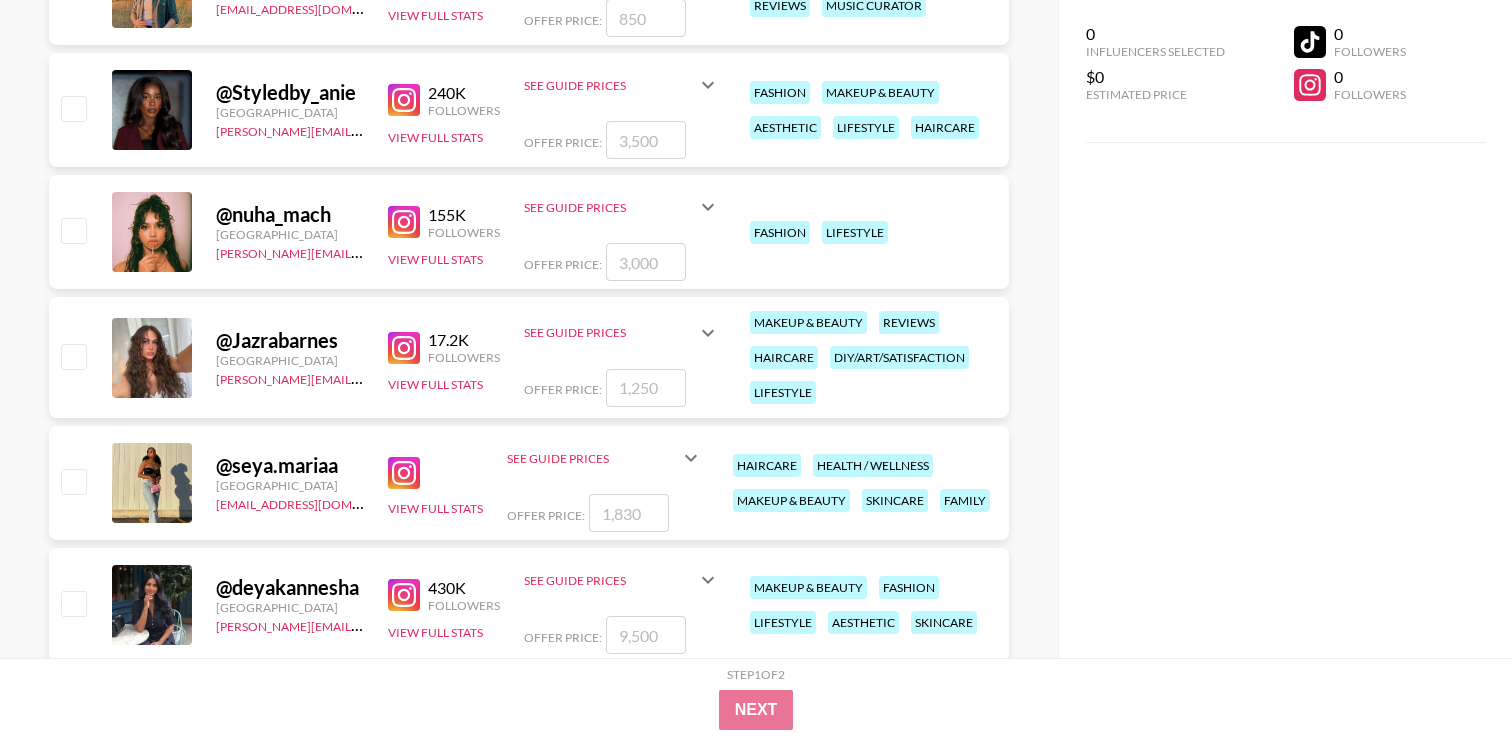 scroll, scrollTop: 1140, scrollLeft: 0, axis: vertical 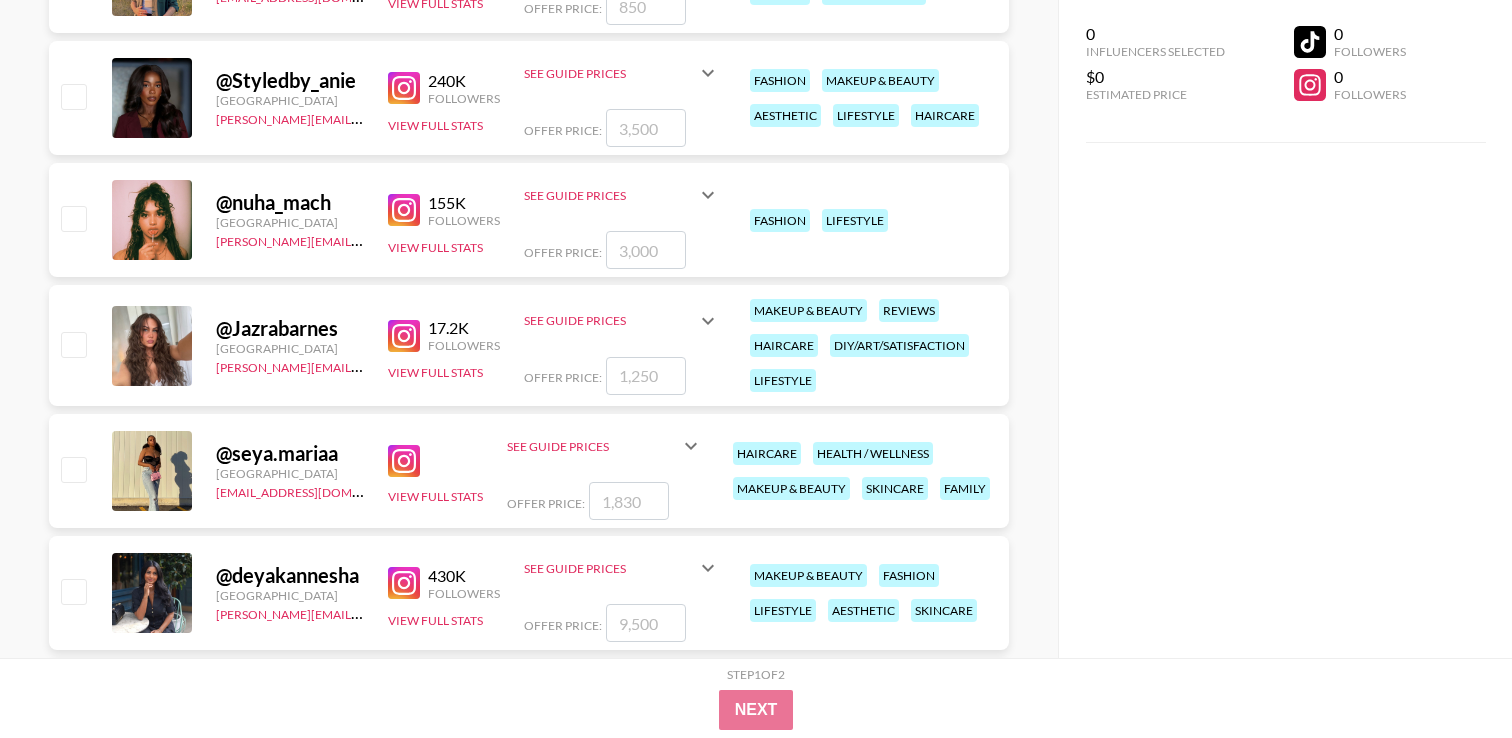 click at bounding box center [404, 336] 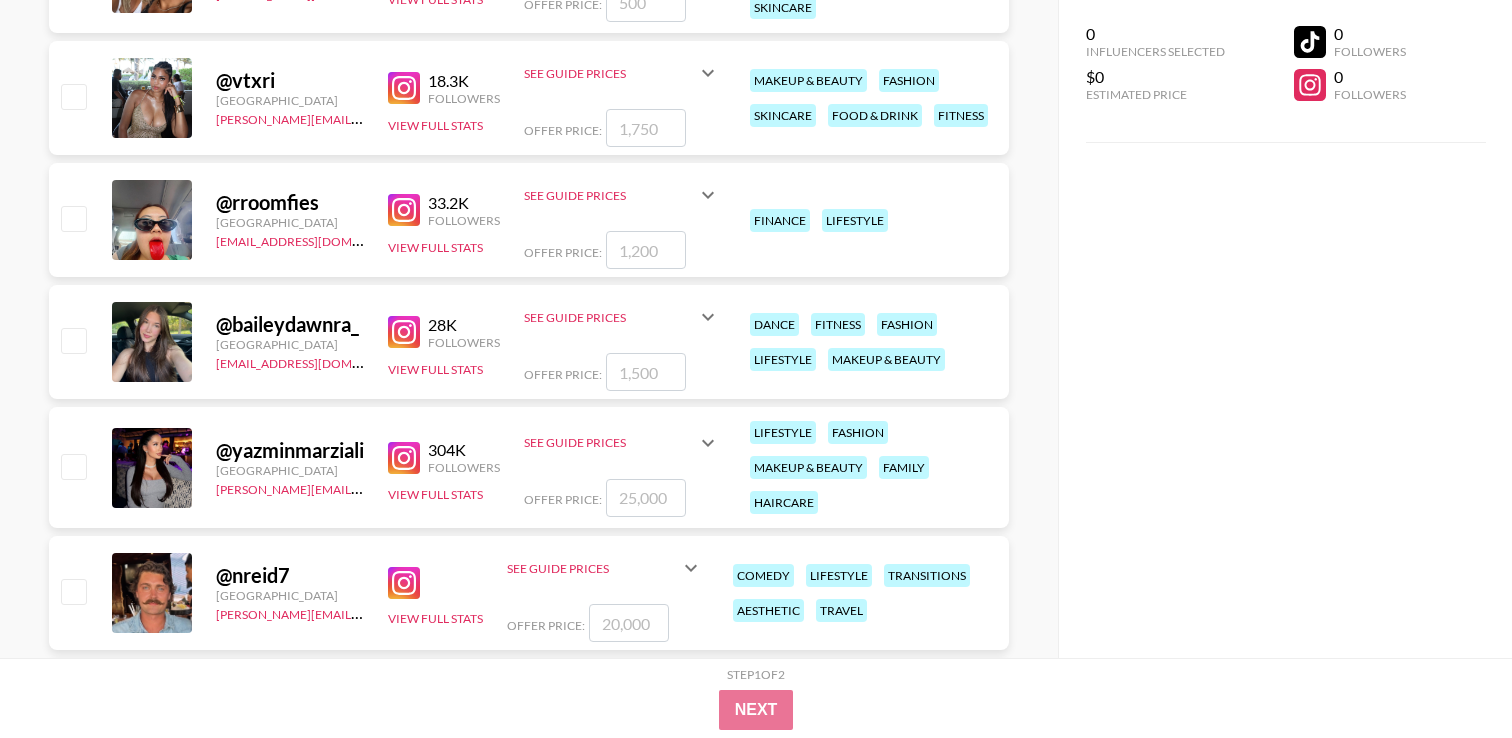 scroll, scrollTop: 2501, scrollLeft: 0, axis: vertical 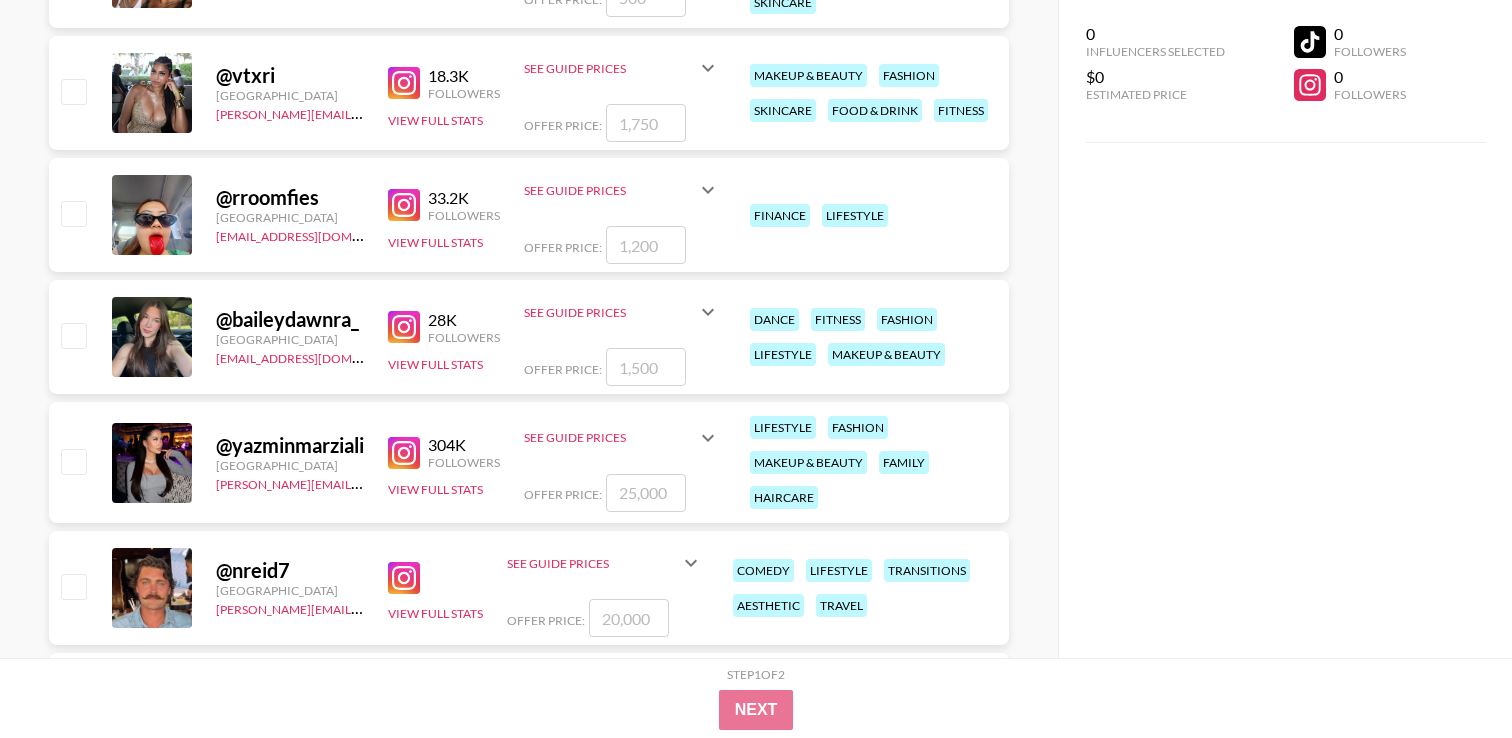click at bounding box center [404, 327] 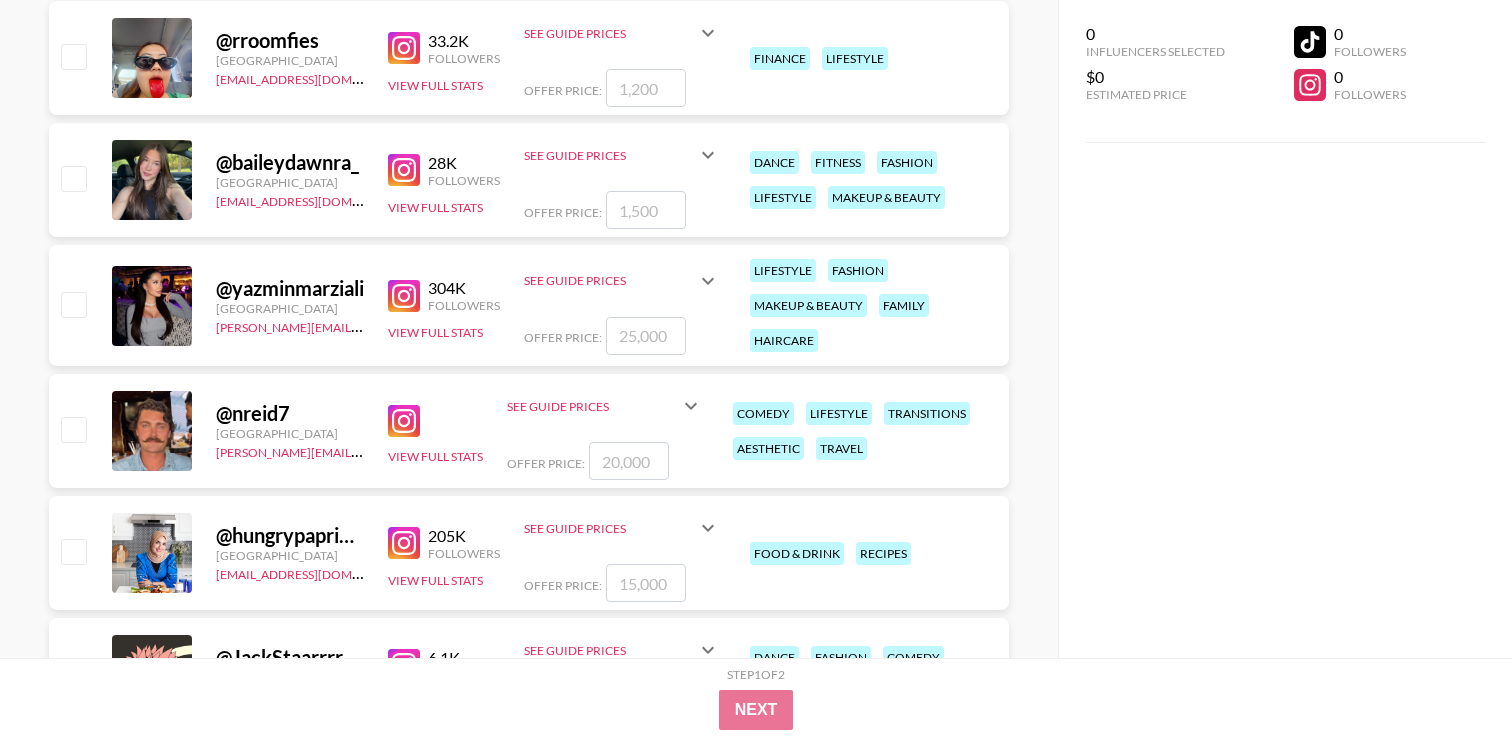 scroll, scrollTop: 2664, scrollLeft: 0, axis: vertical 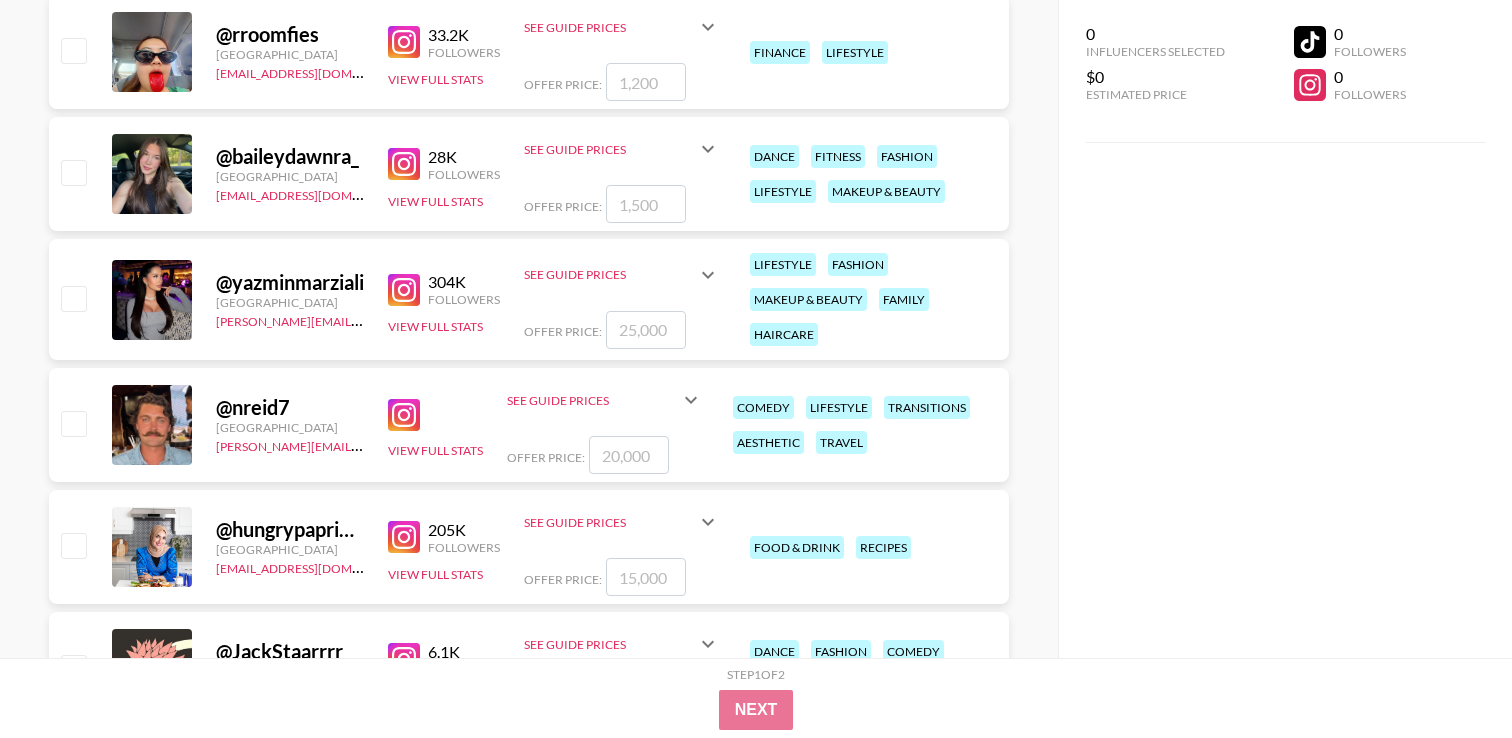 click at bounding box center [404, 290] 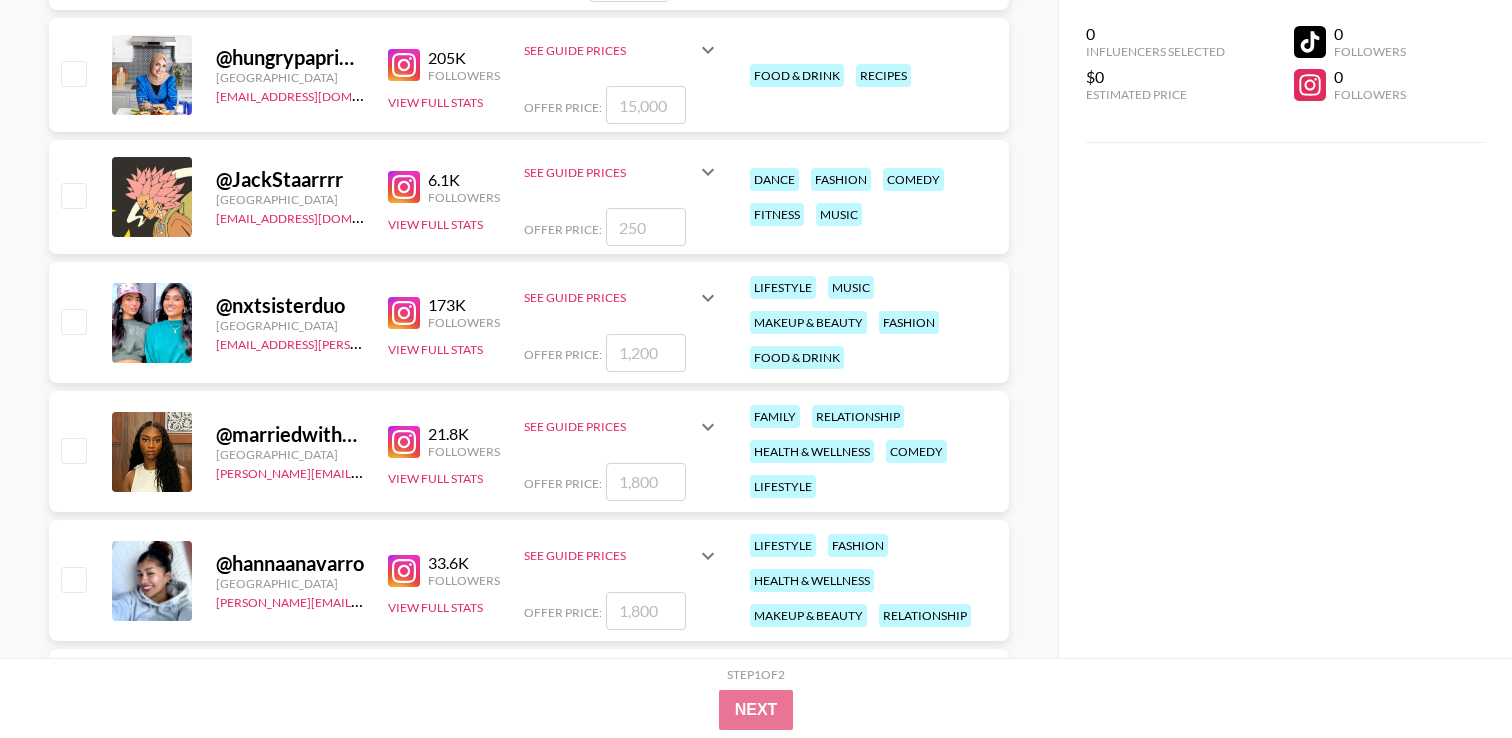 scroll, scrollTop: 3141, scrollLeft: 0, axis: vertical 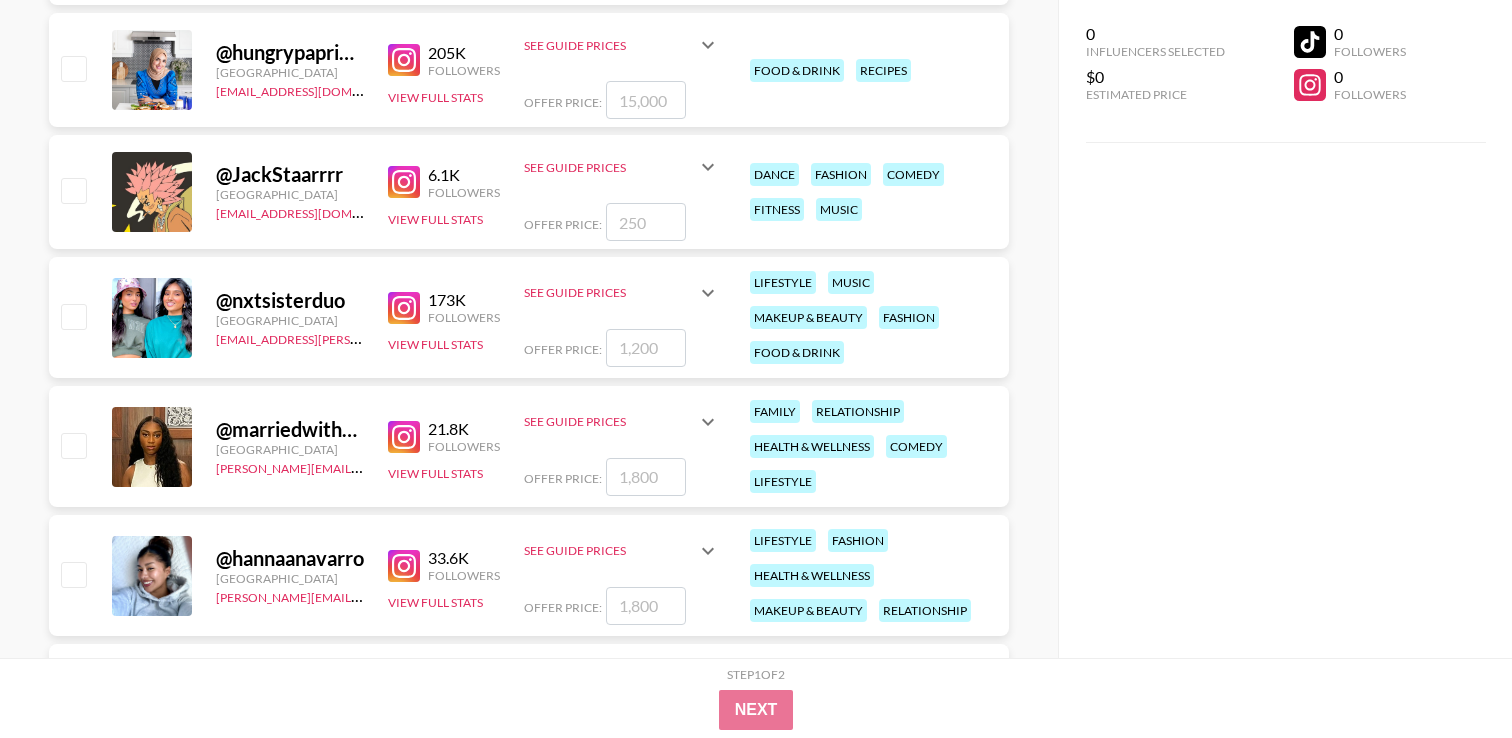 click at bounding box center (404, 308) 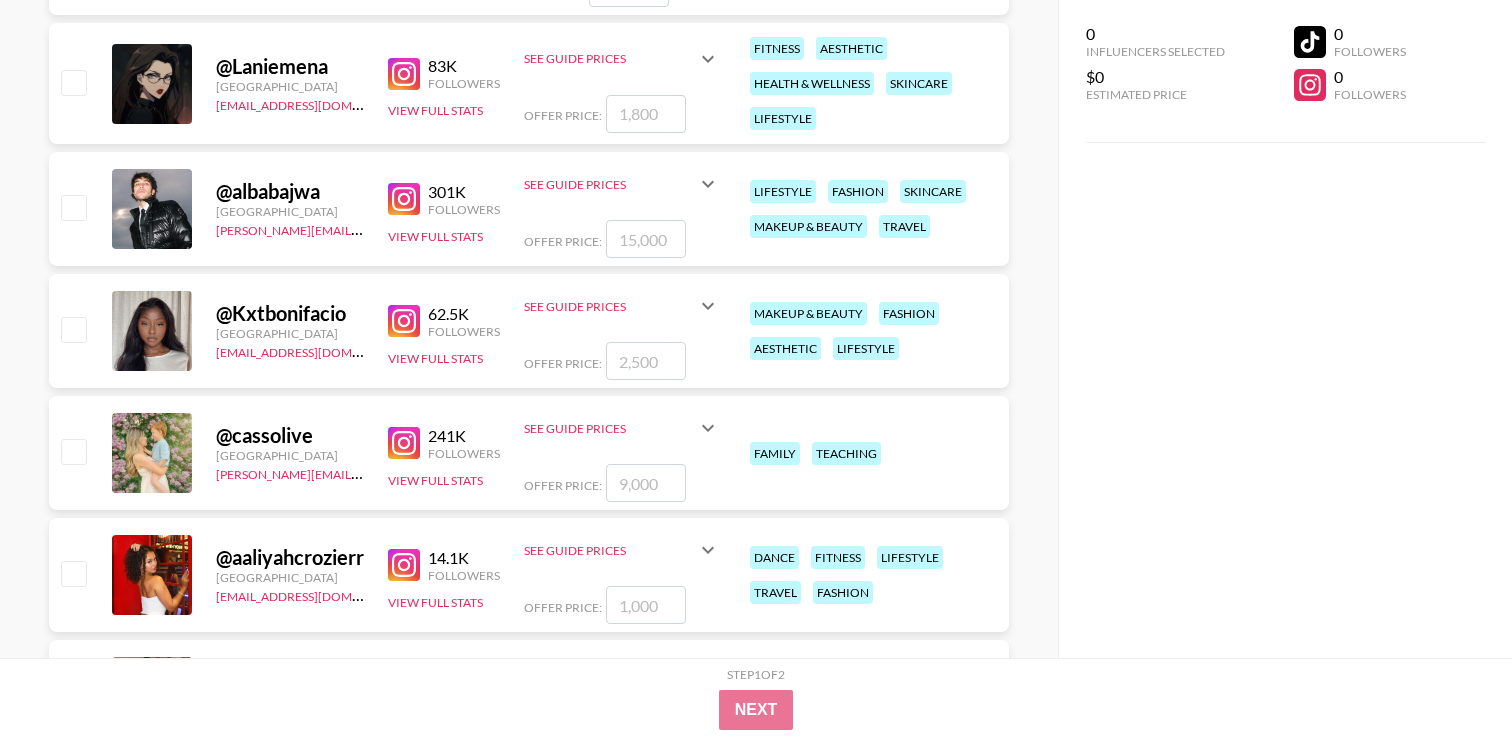 scroll, scrollTop: 4017, scrollLeft: 0, axis: vertical 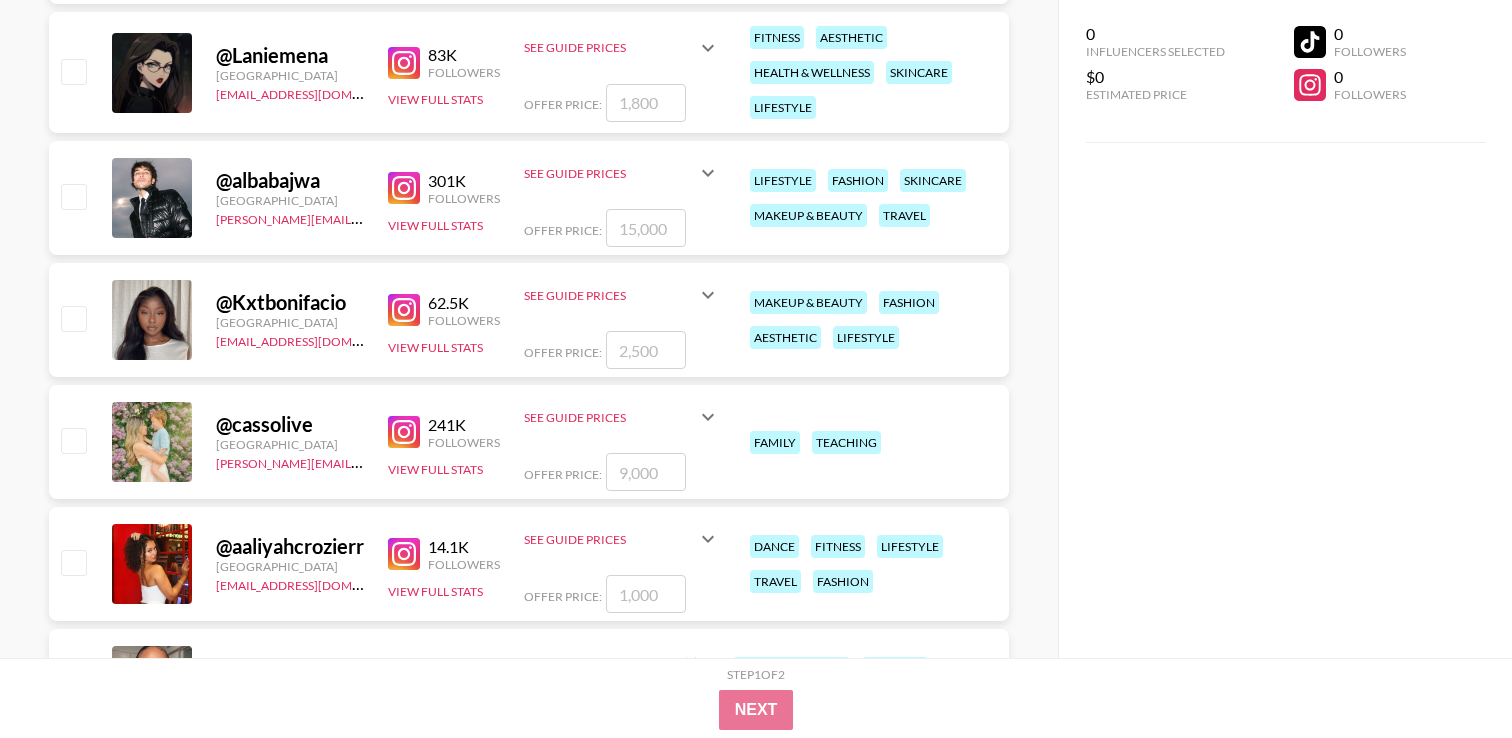 click at bounding box center (404, 432) 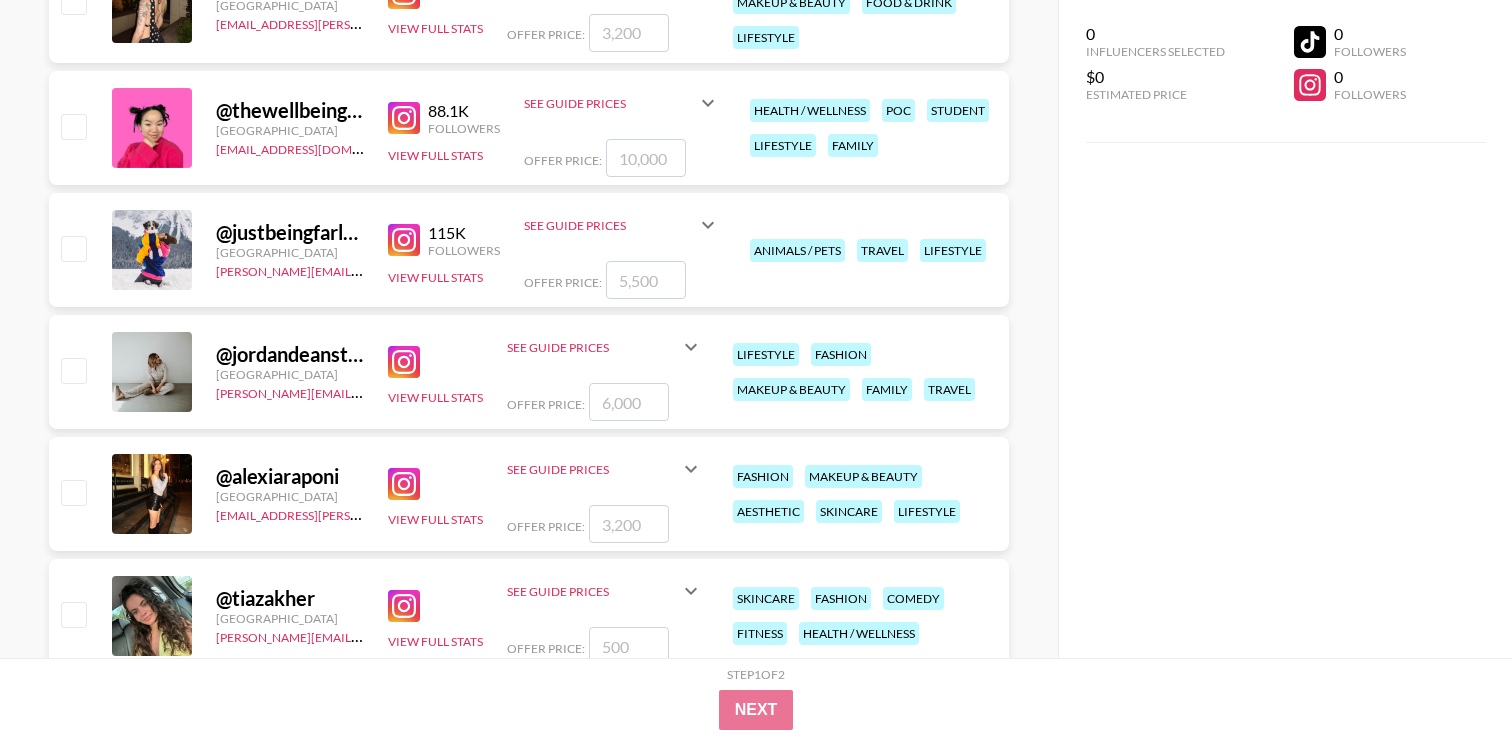 scroll, scrollTop: 5073, scrollLeft: 0, axis: vertical 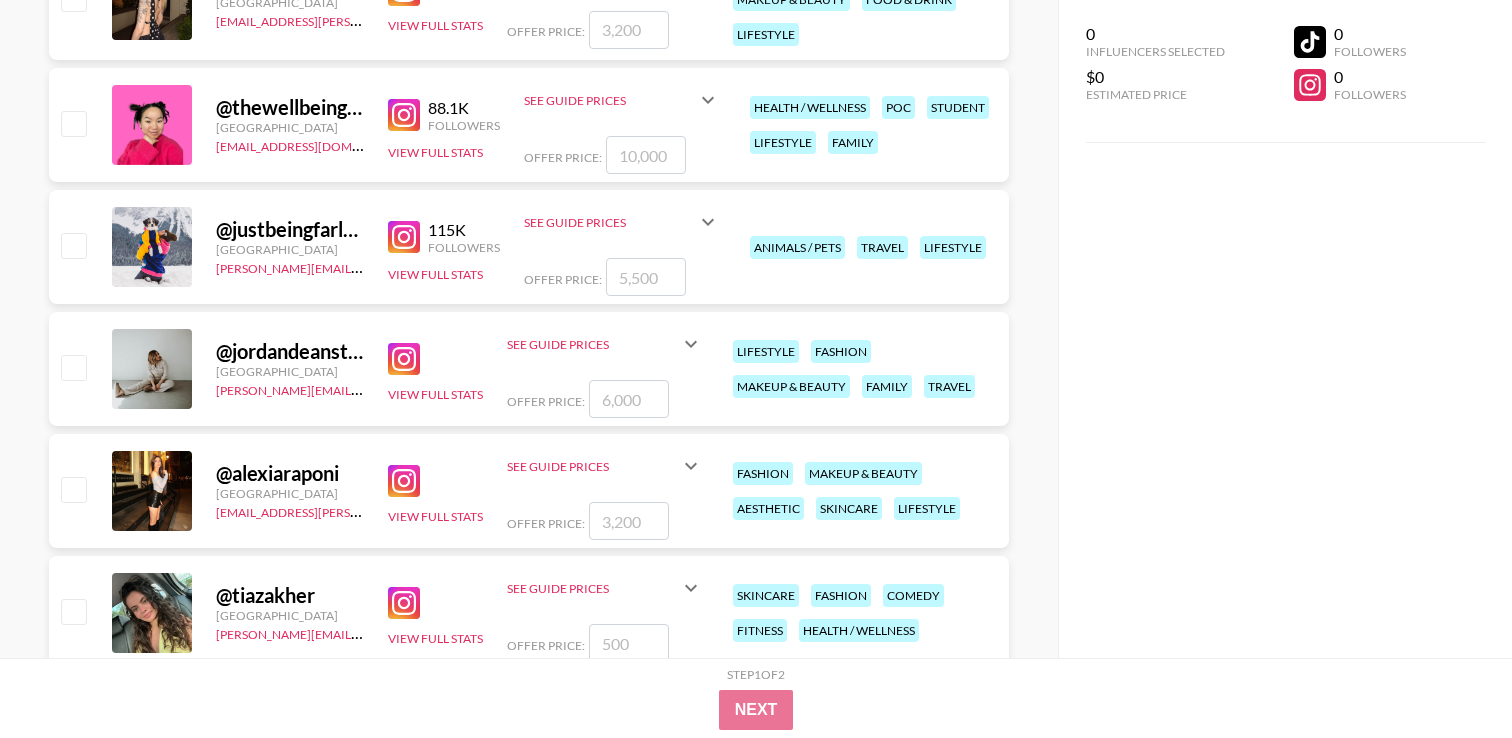 click on "View Full Stats" at bounding box center (435, 369) 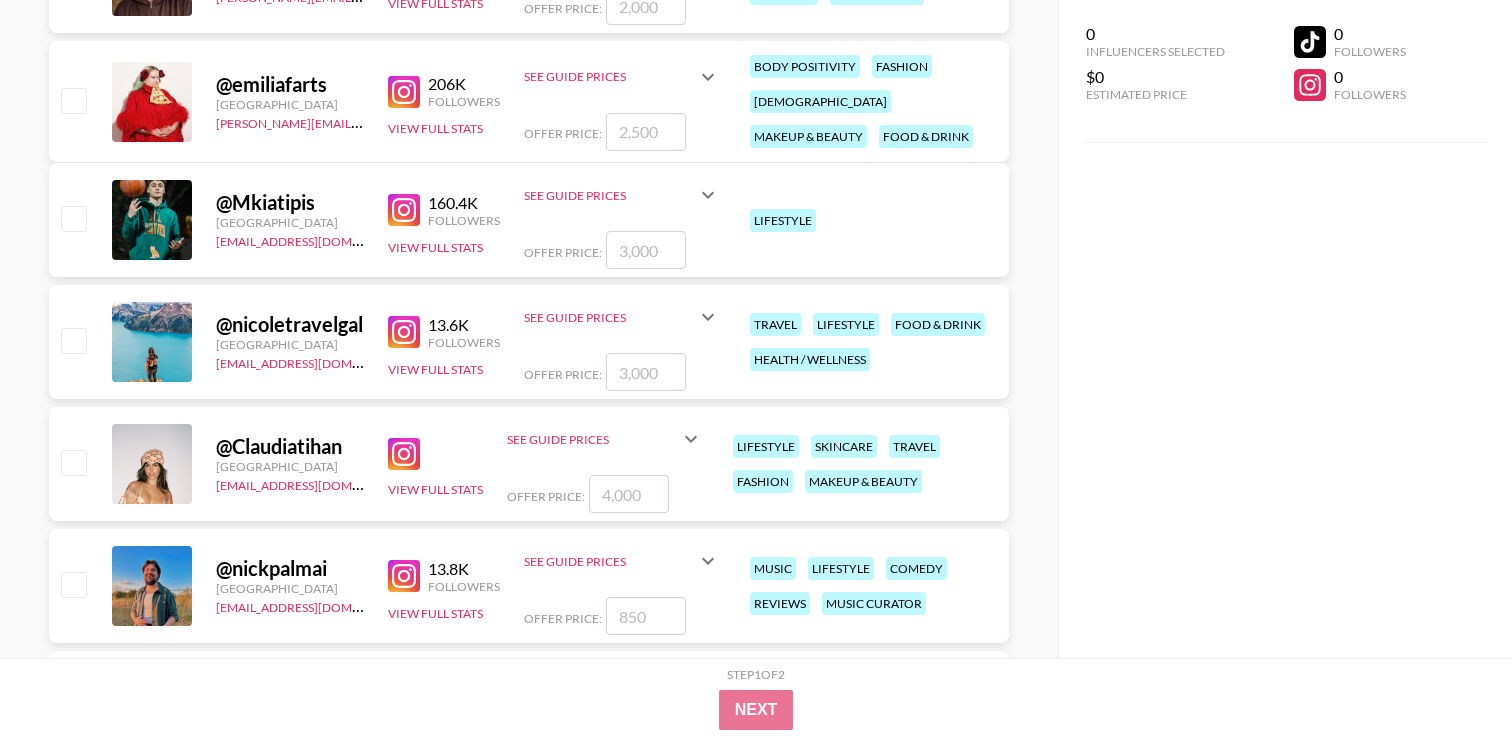 scroll, scrollTop: 535, scrollLeft: 0, axis: vertical 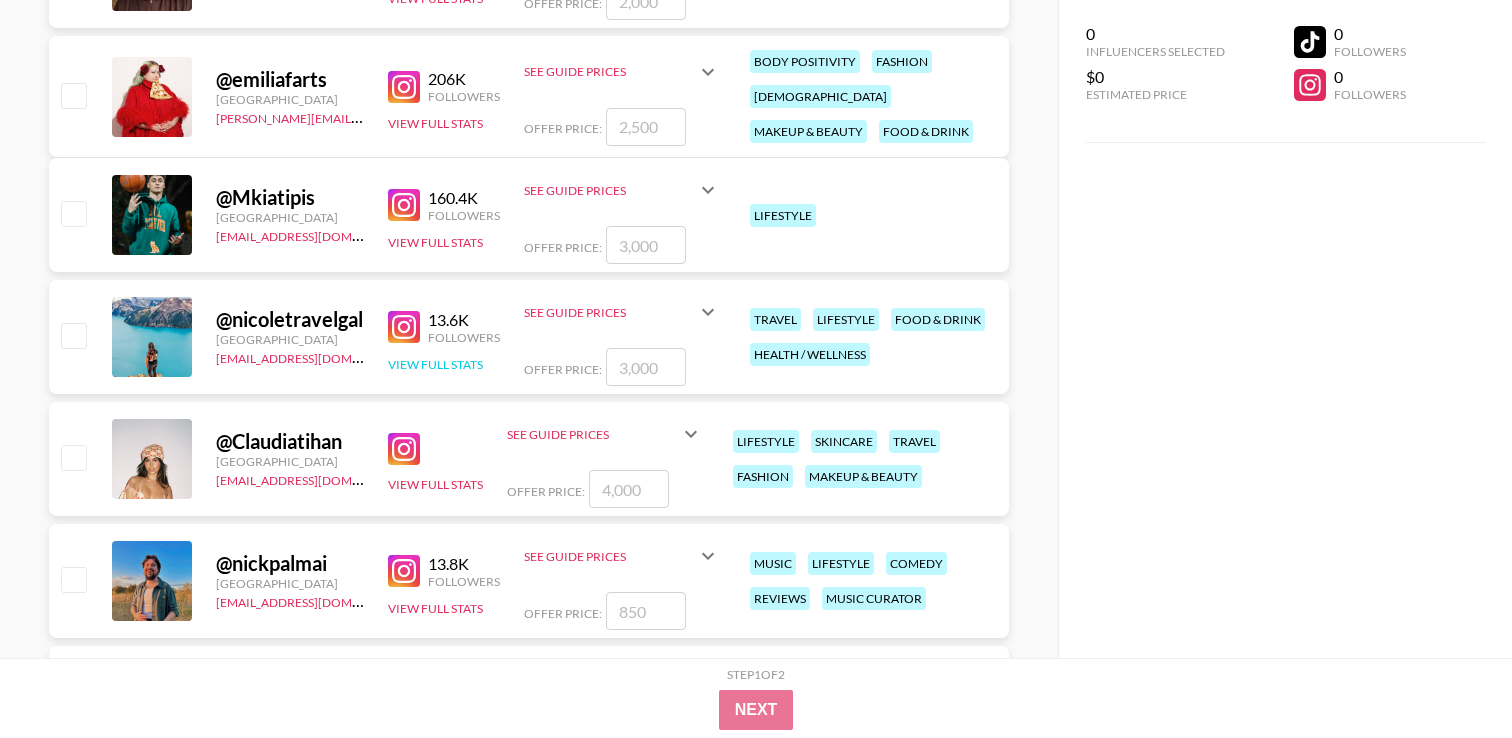click on "View Full Stats" at bounding box center [435, 364] 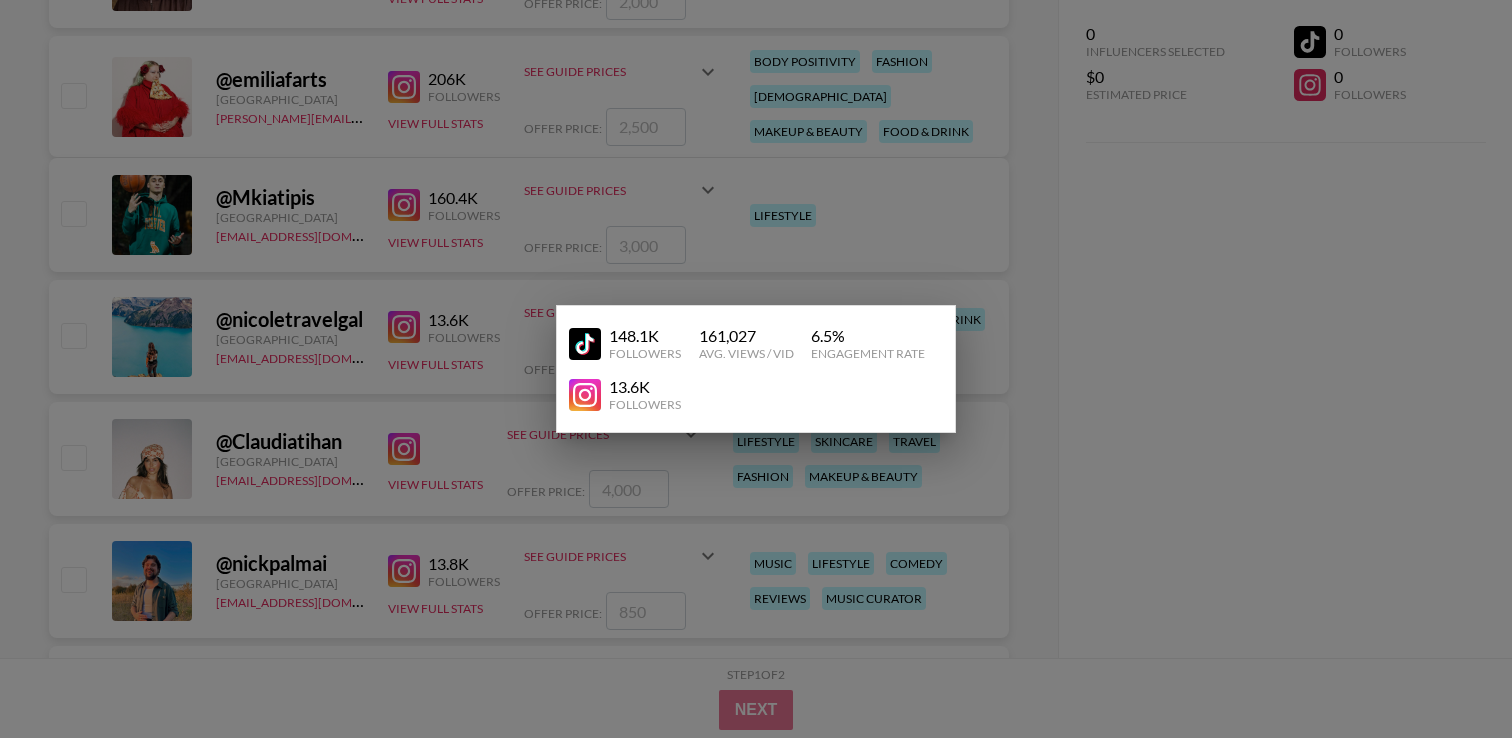 click on "13.6K Followers" at bounding box center (756, 394) 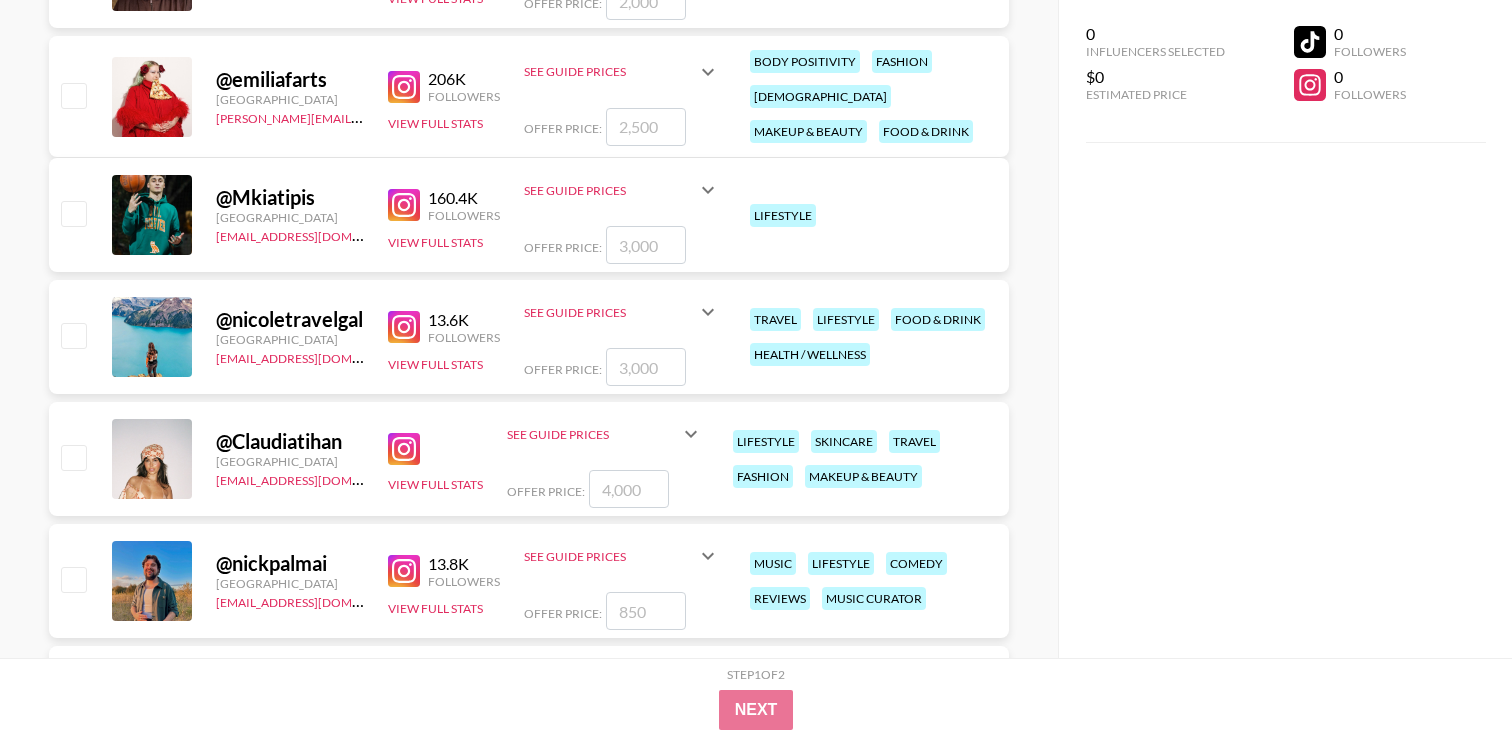 click on "Offer Price:" at bounding box center [622, 367] 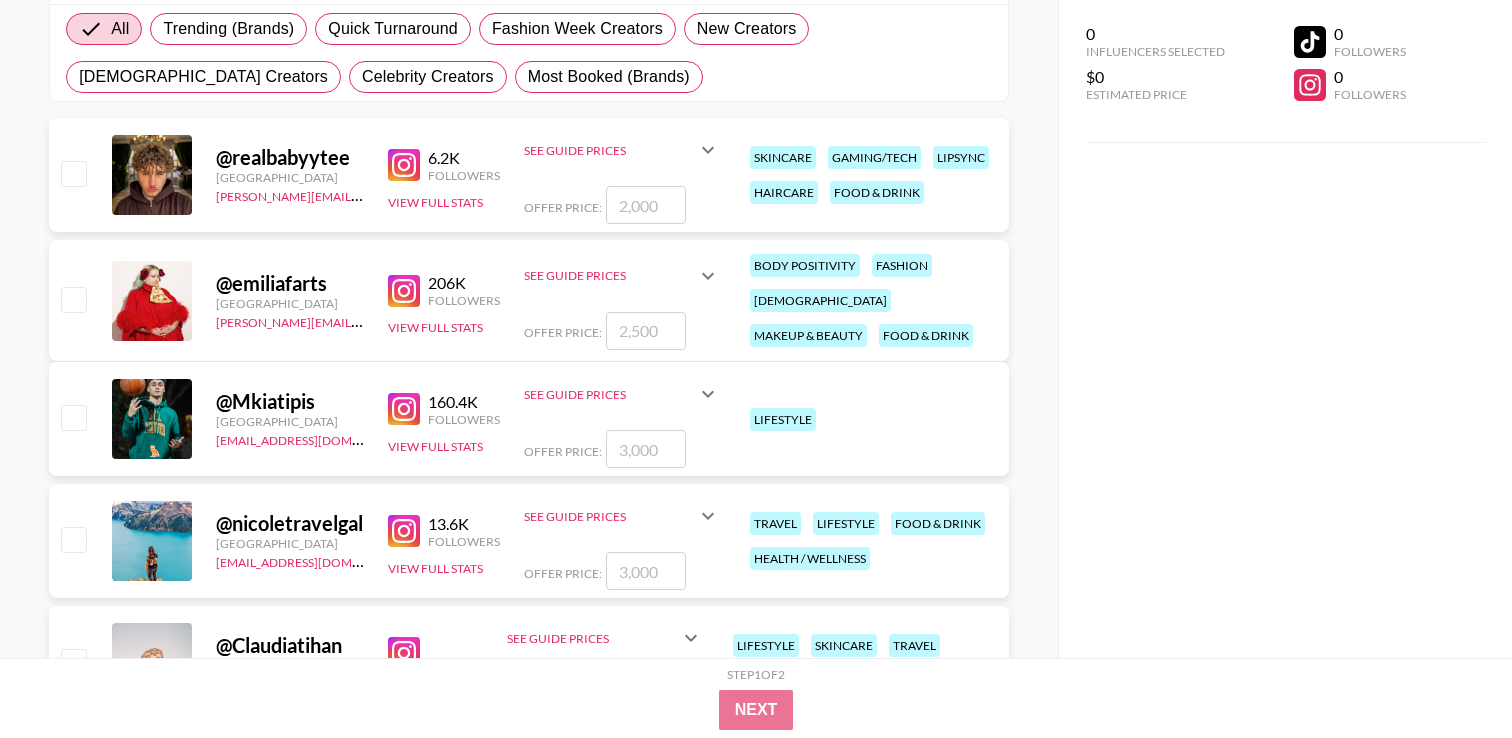 scroll, scrollTop: 0, scrollLeft: 0, axis: both 